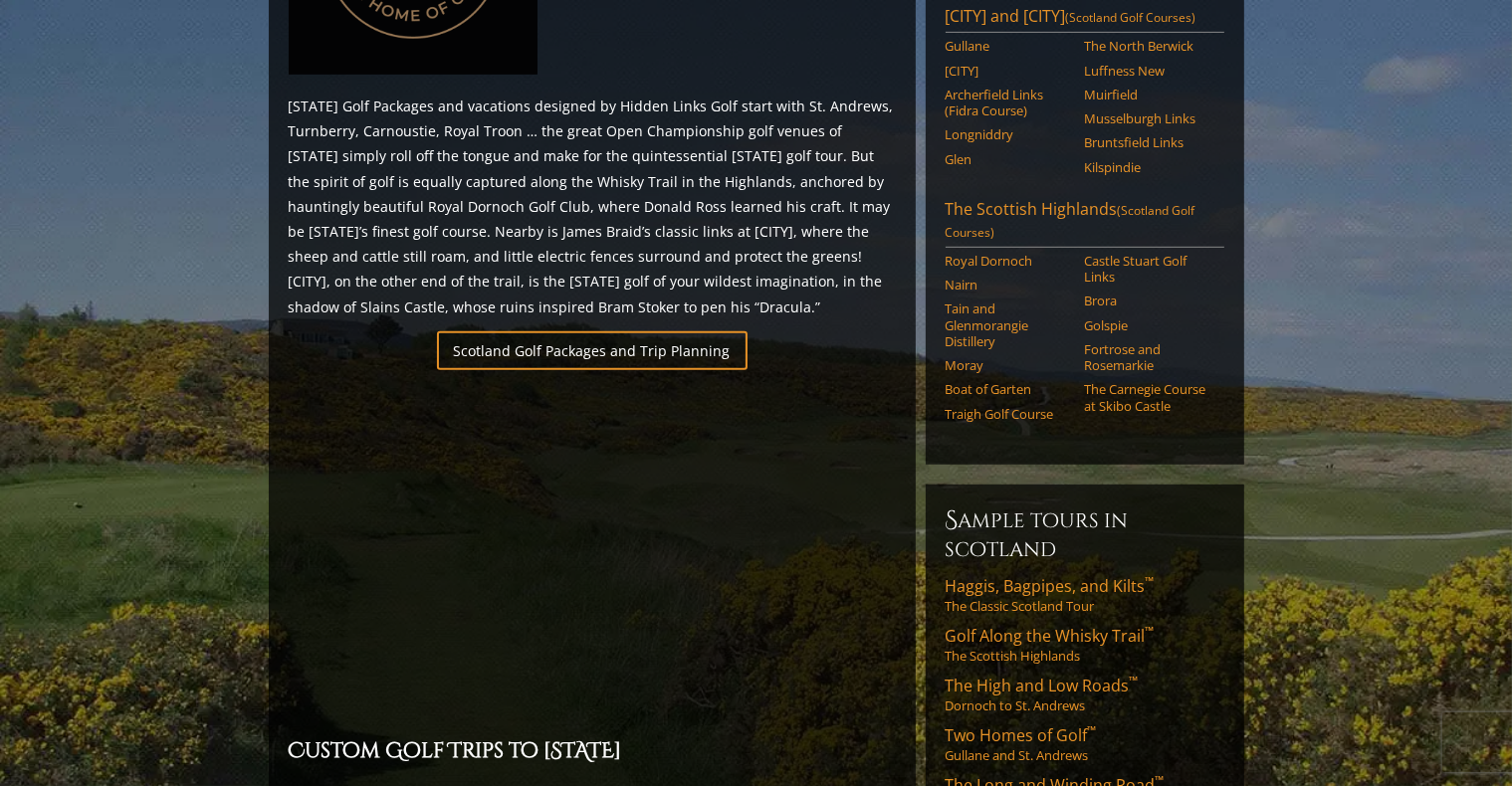 scroll, scrollTop: 1094, scrollLeft: 0, axis: vertical 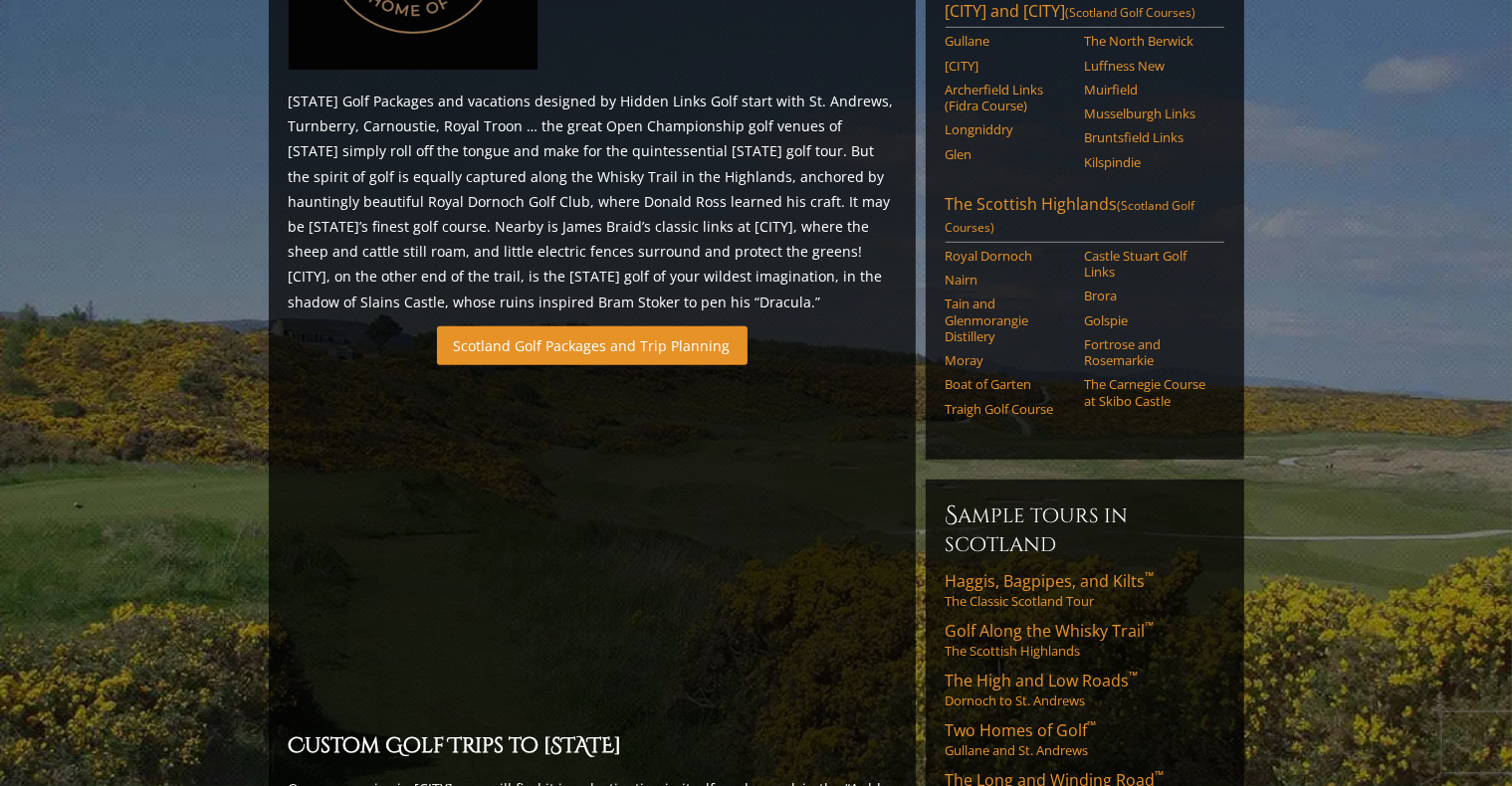 click on "Scotland Golf Packages and Trip Planning" at bounding box center [592, 345] 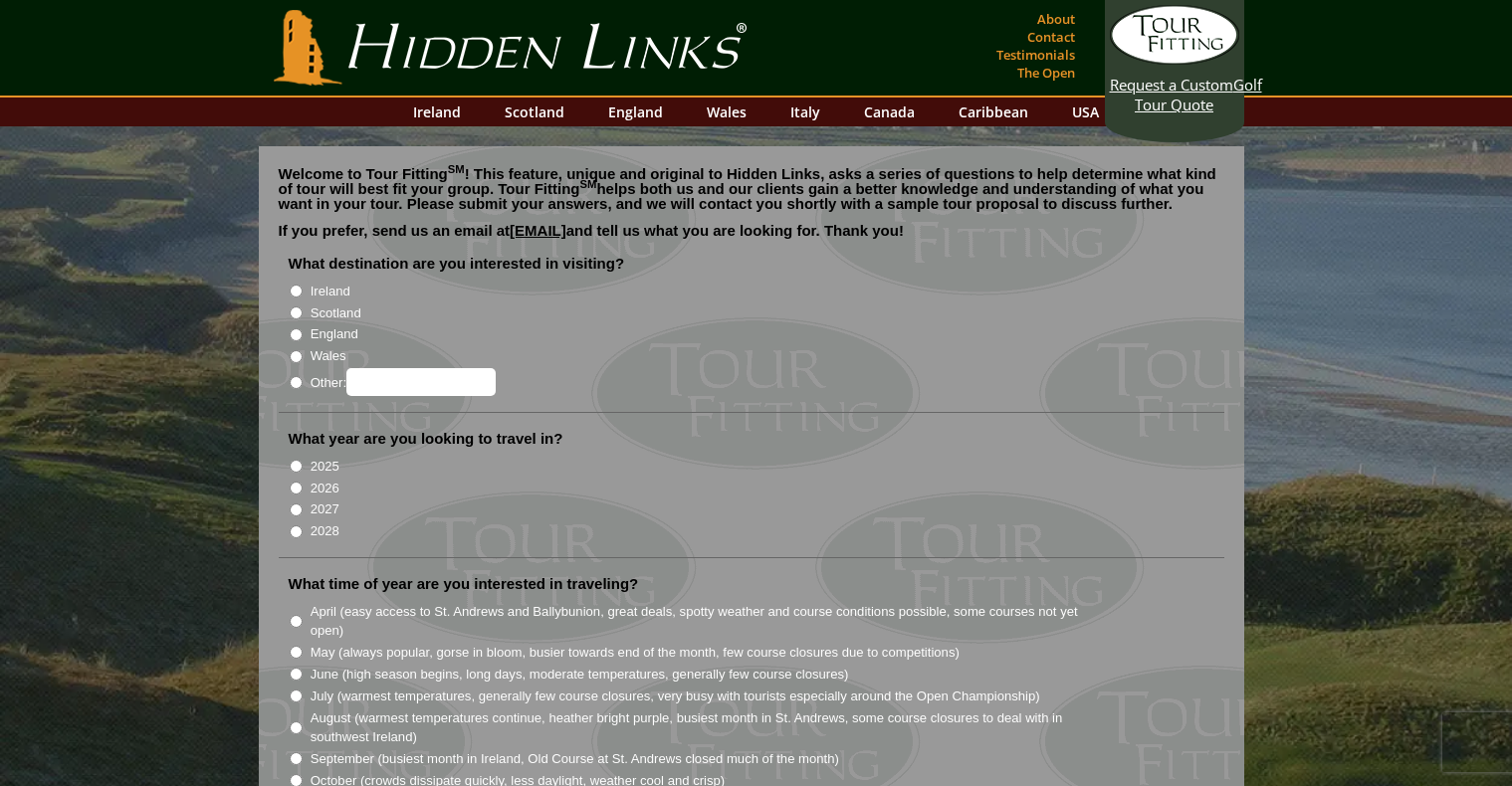 scroll, scrollTop: 0, scrollLeft: 0, axis: both 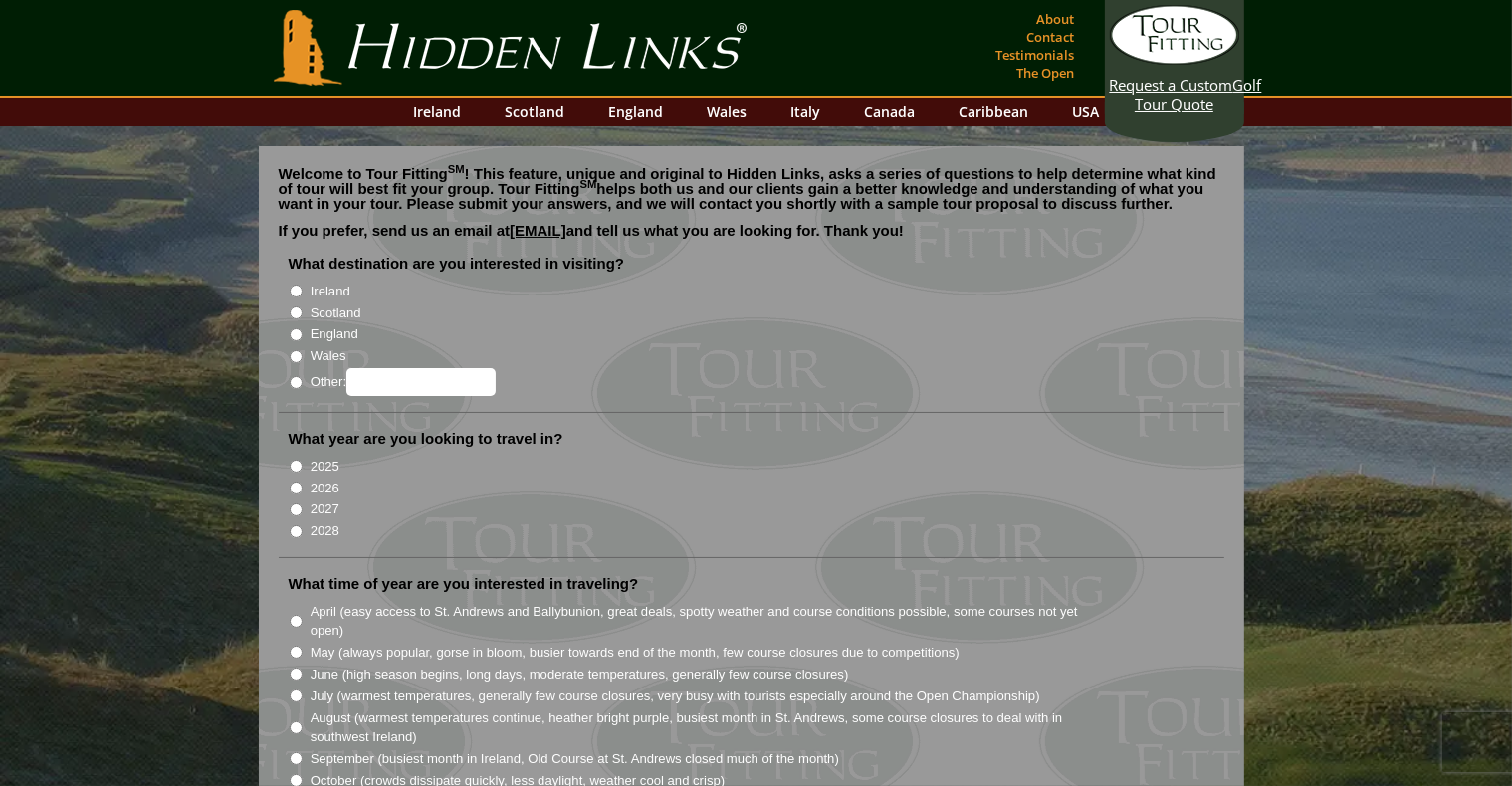 click on "Scotland" at bounding box center (296, 312) 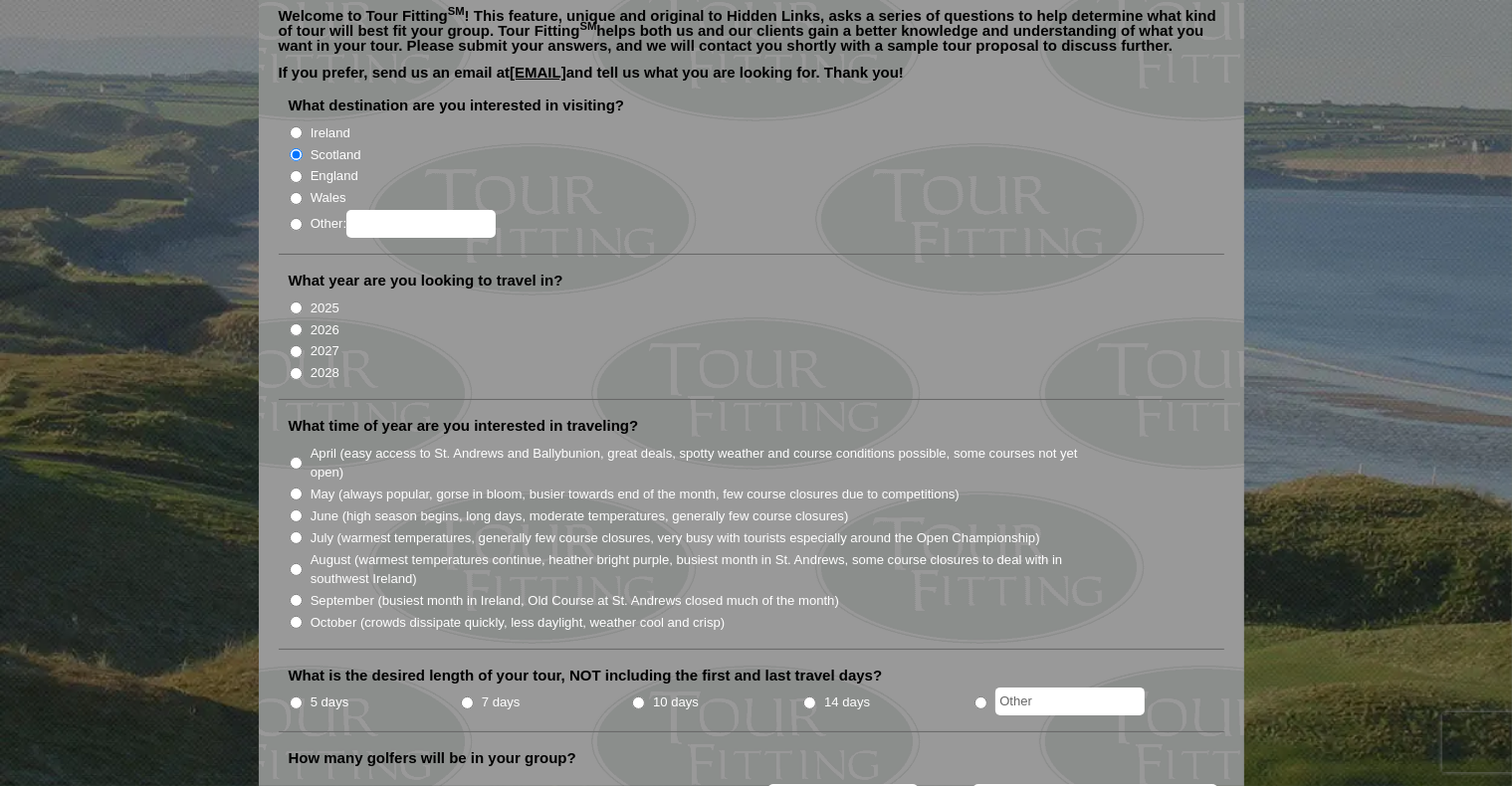 scroll, scrollTop: 199, scrollLeft: 0, axis: vertical 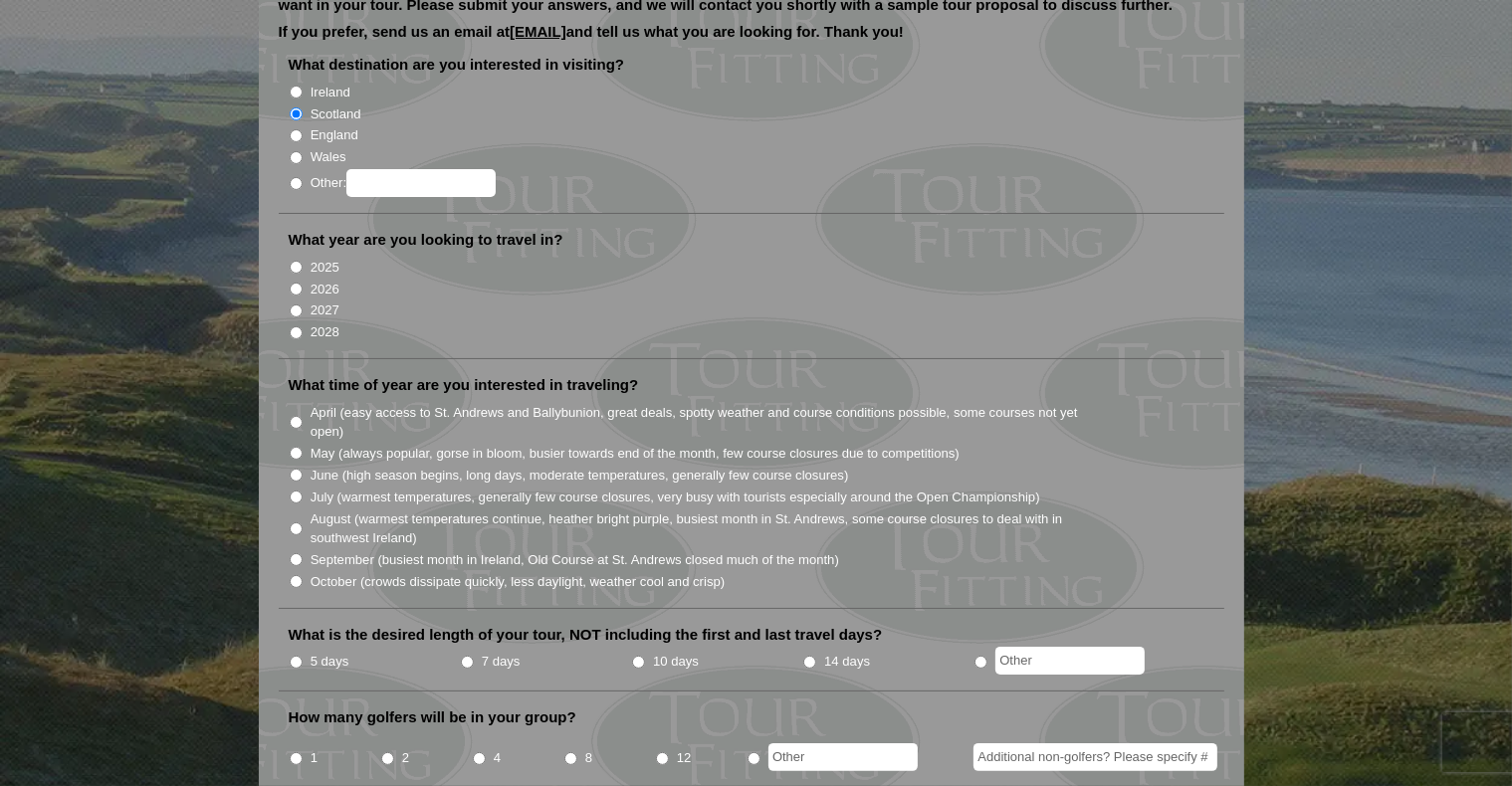 click on "2027" at bounding box center [296, 310] 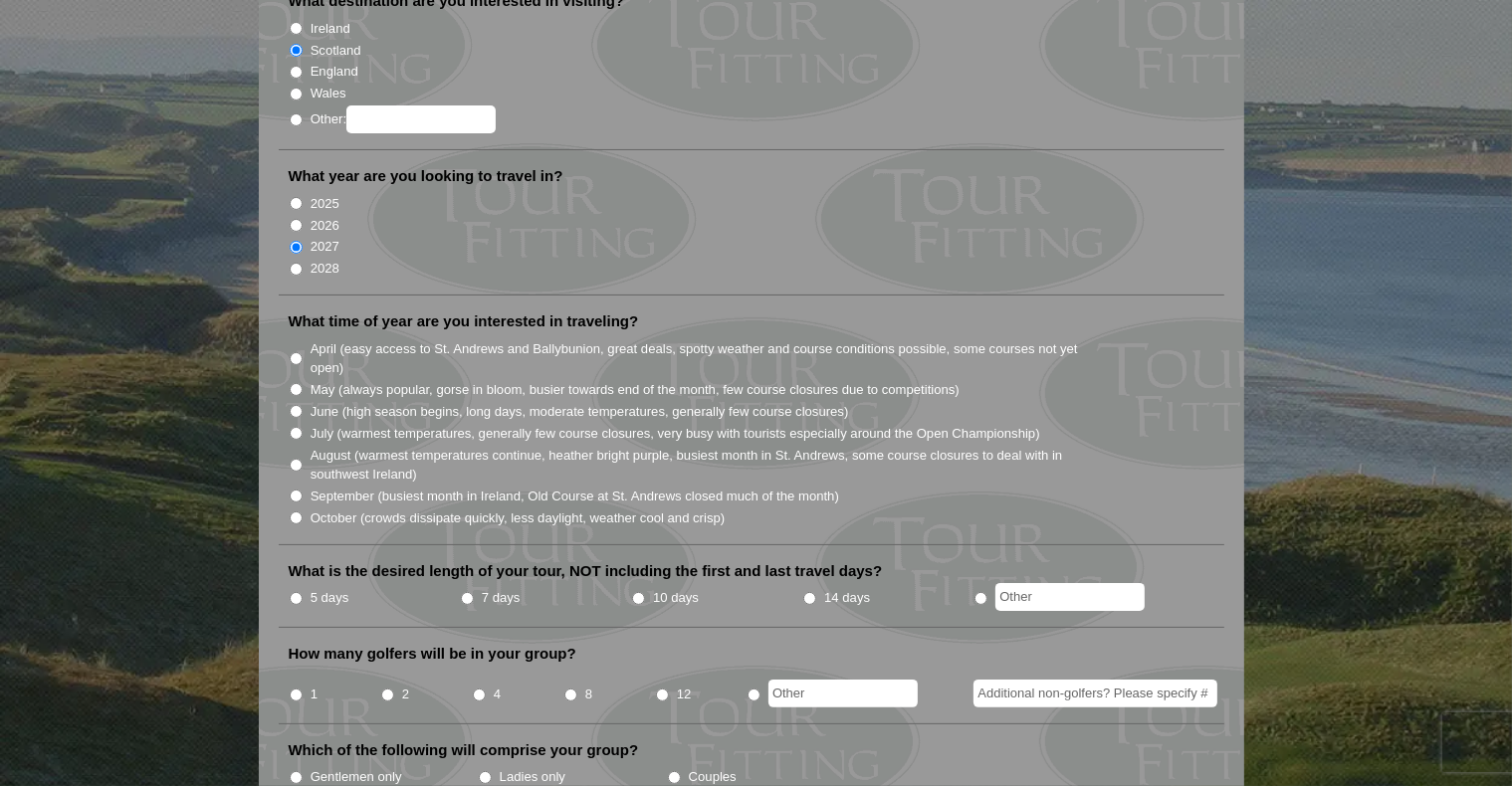 scroll, scrollTop: 298, scrollLeft: 0, axis: vertical 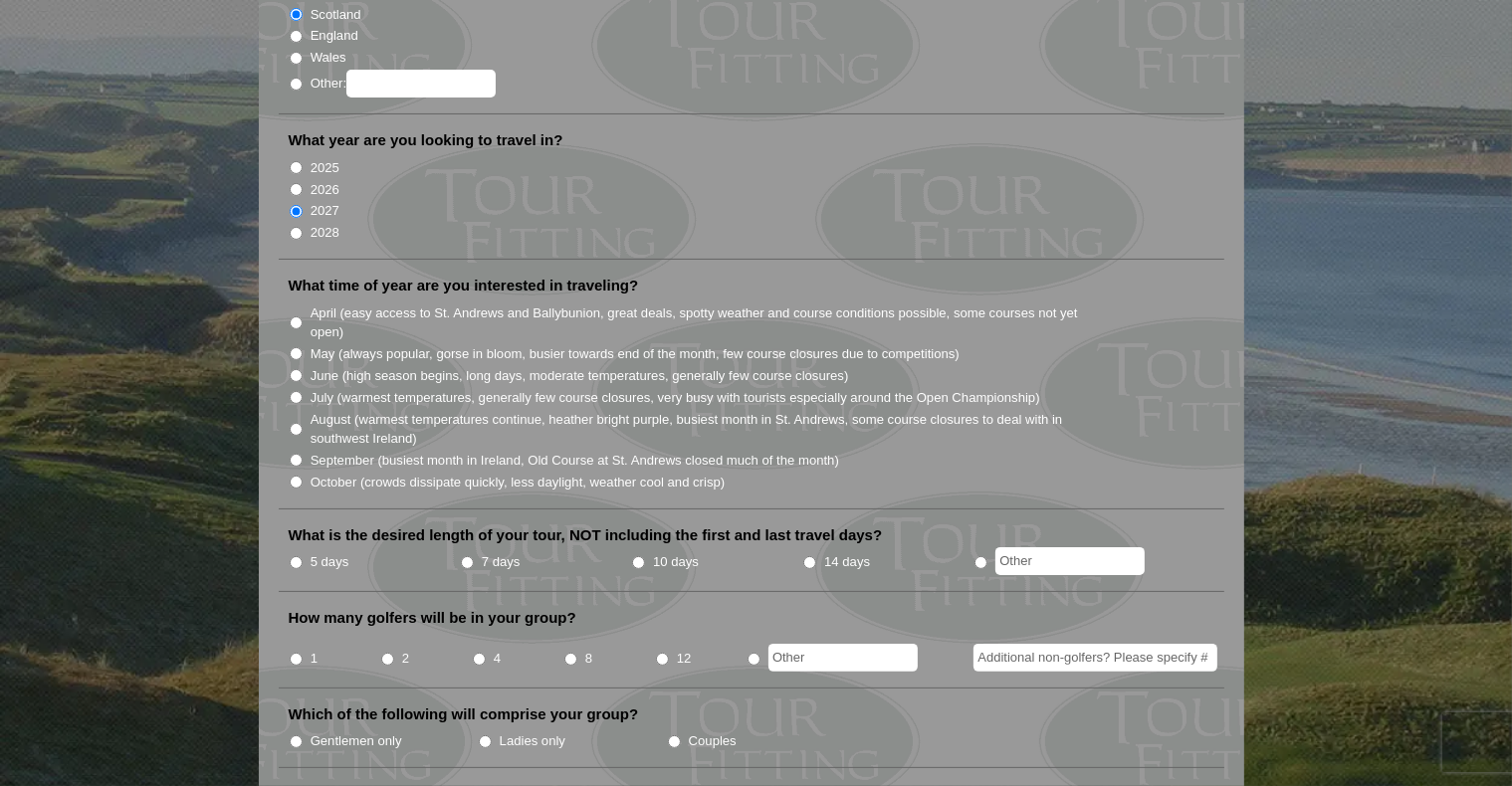 click on "April (easy access to St. Andrews and Ballybunion, great deals, spotty weather and course conditions possible, some courses not yet open)" at bounding box center (296, 322) 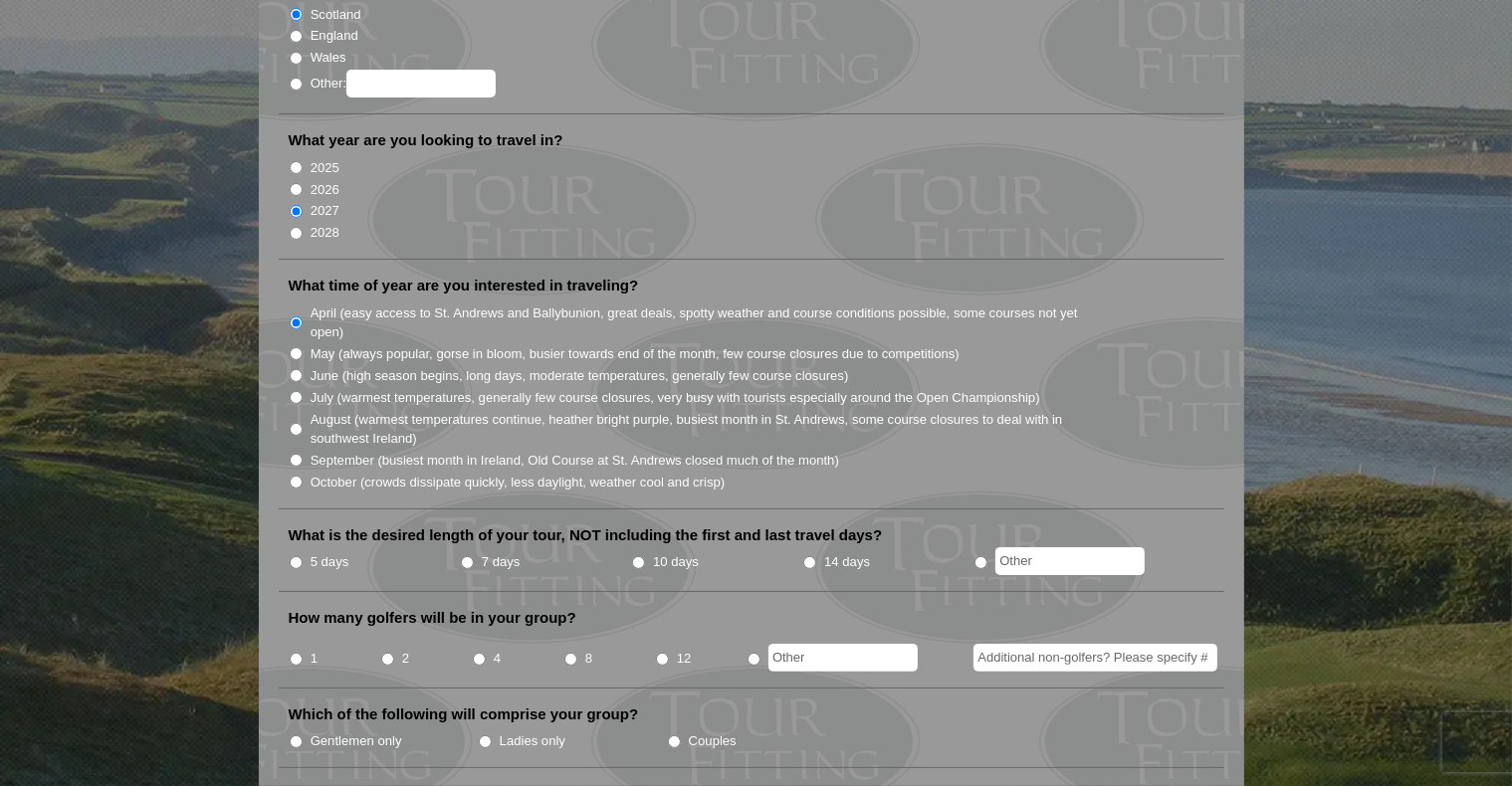 click on "May (always popular, gorse in bloom, busier towards end of the month, few course closures due to competitions)" at bounding box center (296, 353) 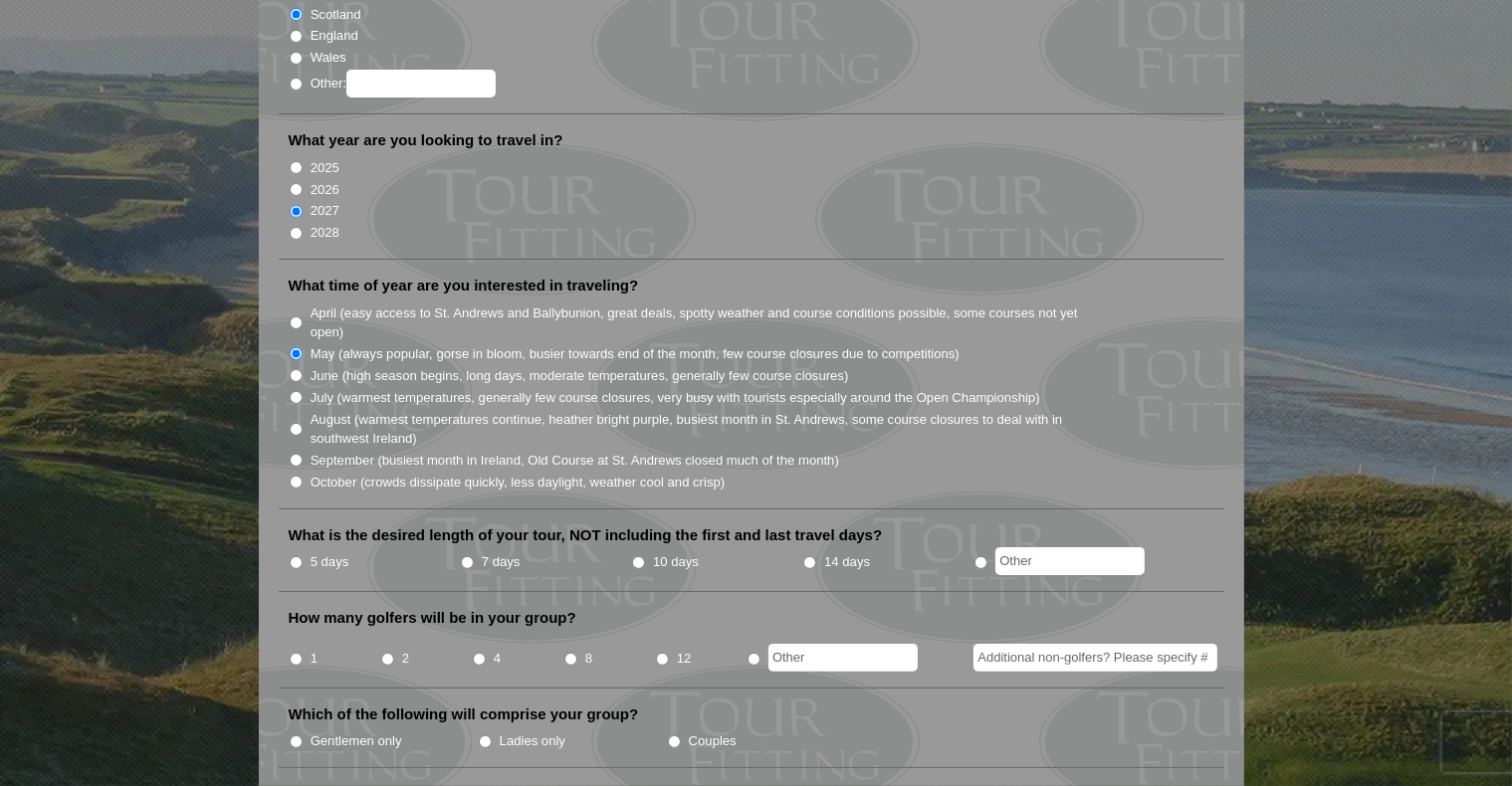 click on "April (easy access to St. Andrews and Ballybunion, great deals, spotty weather and course conditions possible, some courses not yet open)" at bounding box center [296, 322] 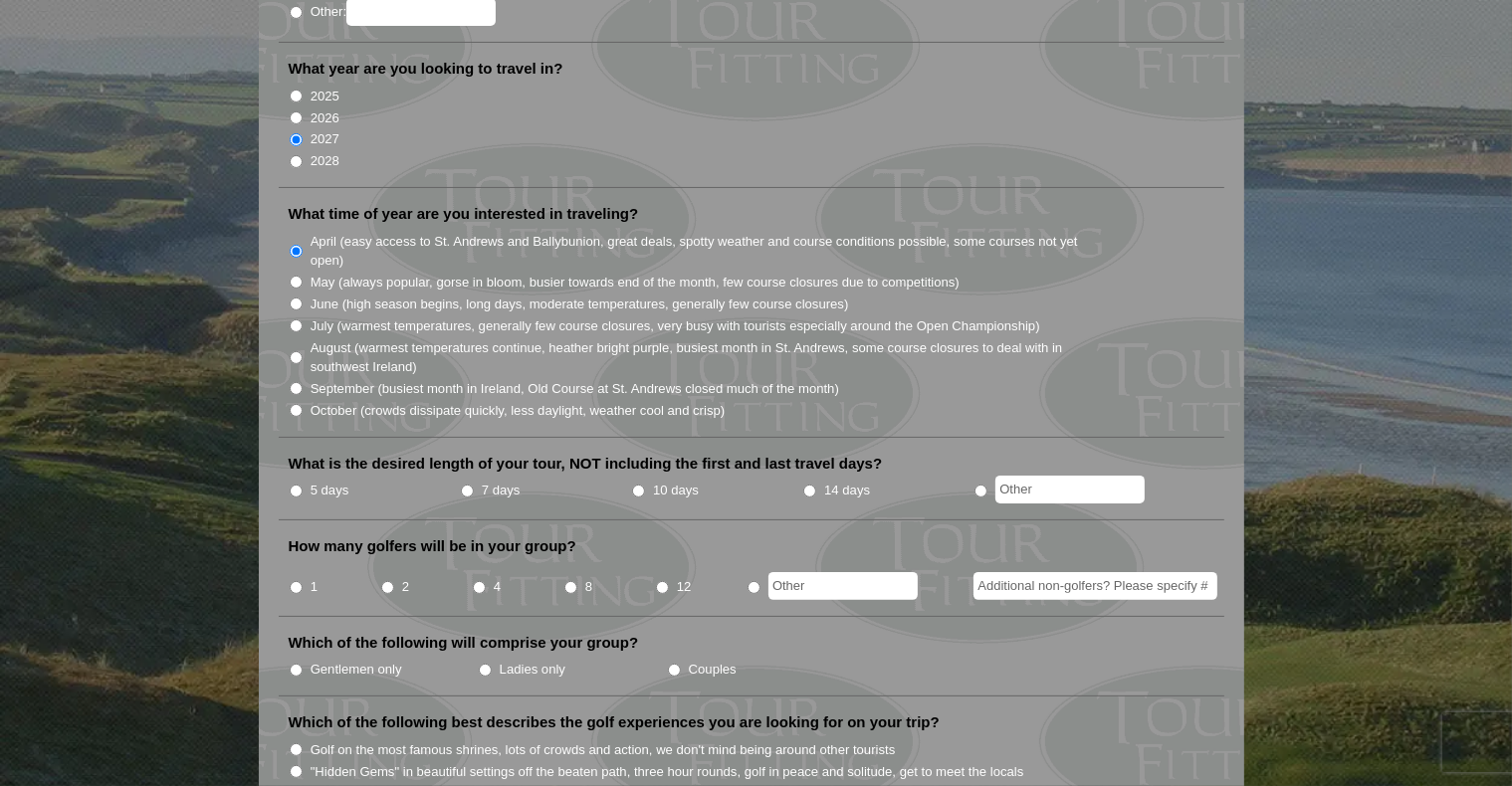 scroll, scrollTop: 497, scrollLeft: 0, axis: vertical 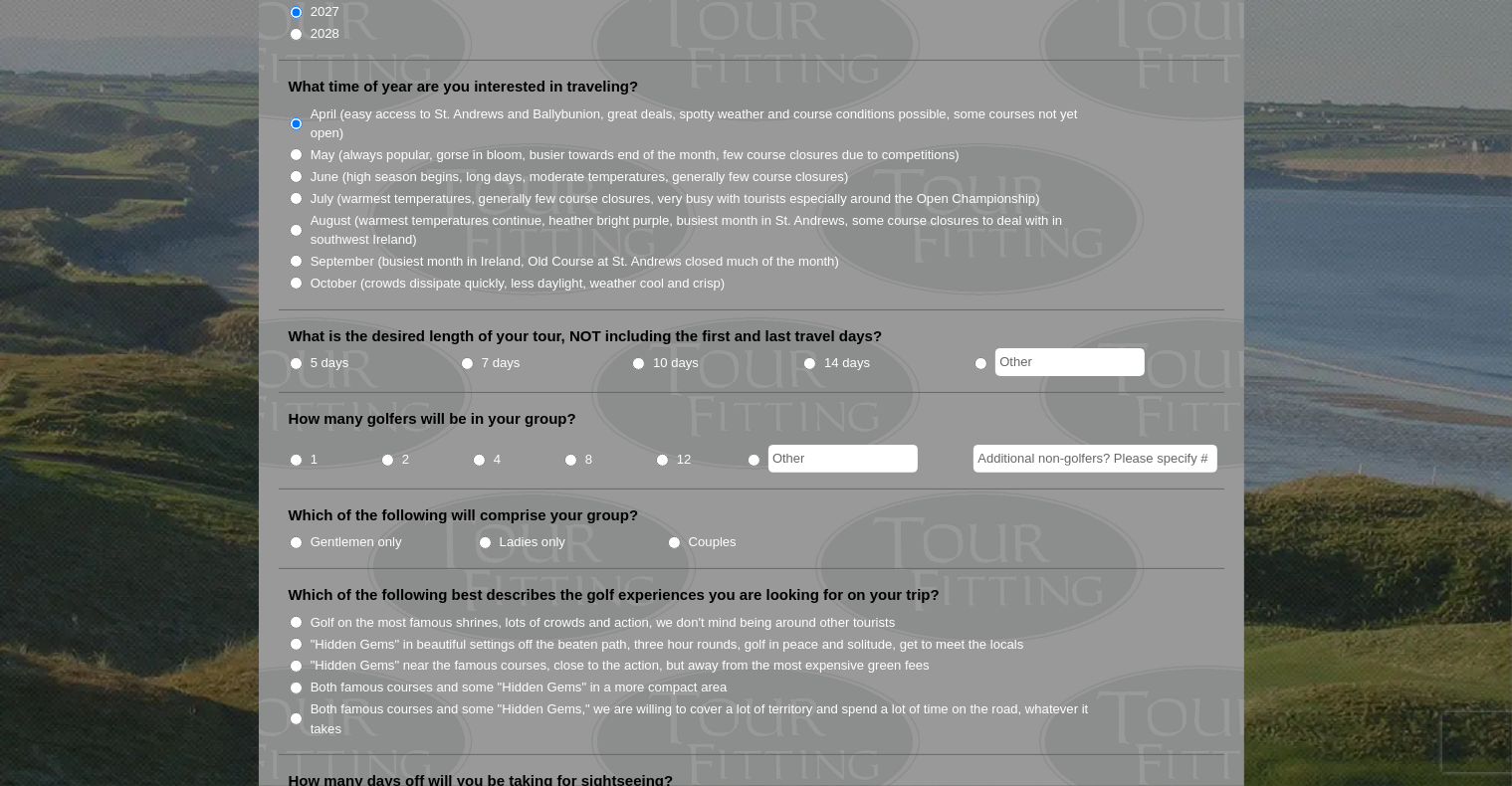 click on "7 days" at bounding box center [467, 363] 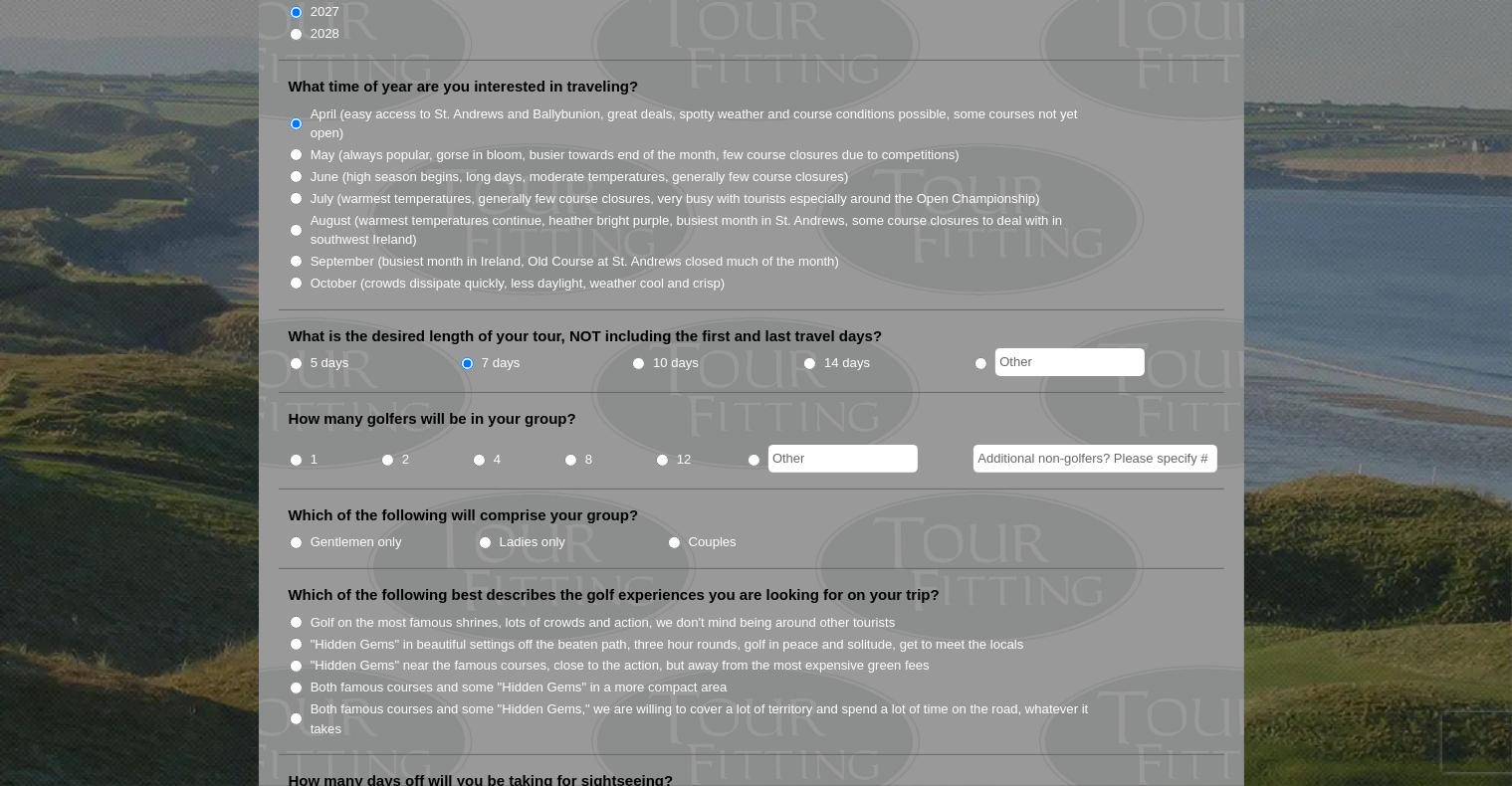 click on "8" at bounding box center (570, 460) 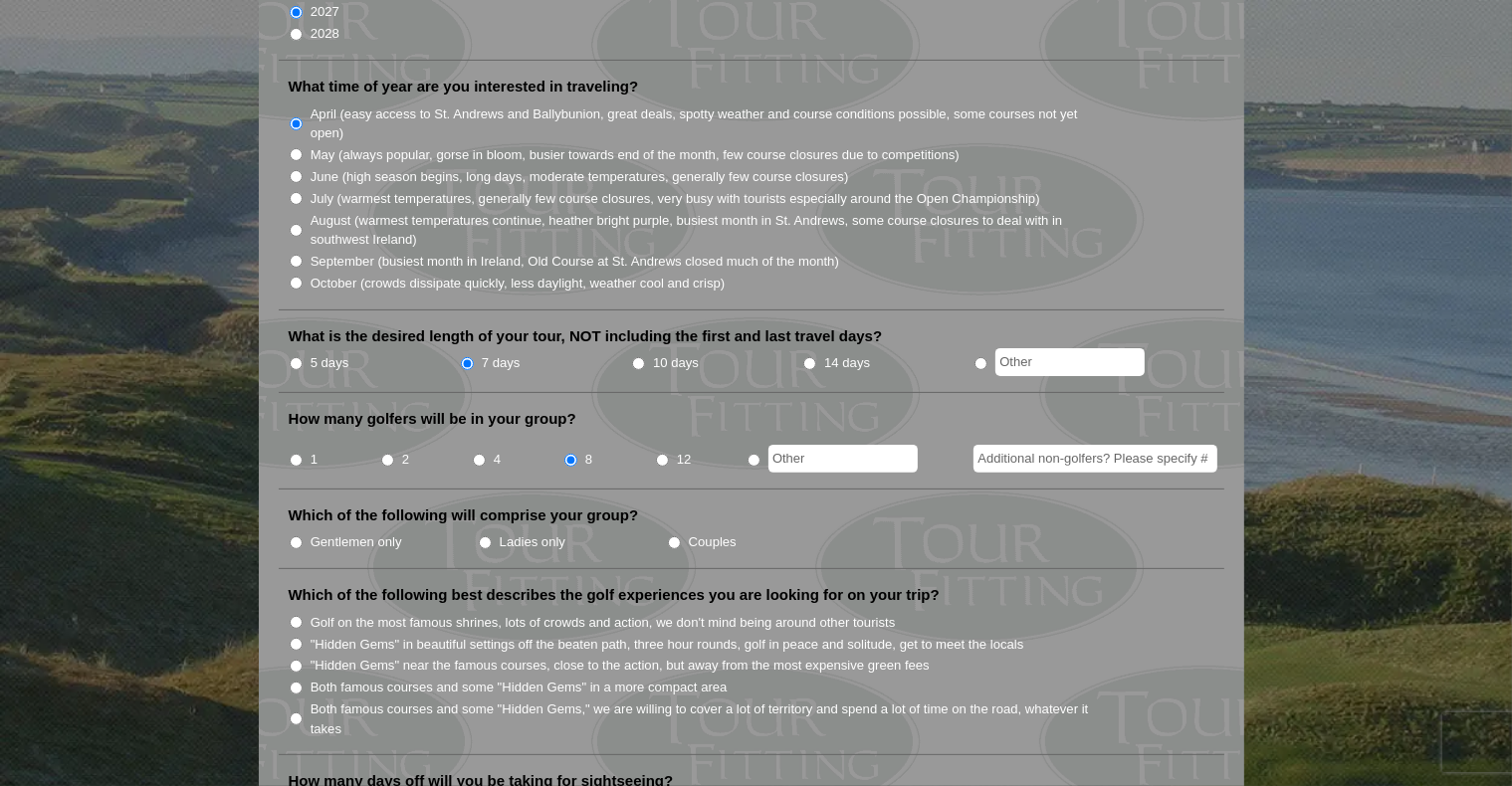 scroll, scrollTop: 597, scrollLeft: 0, axis: vertical 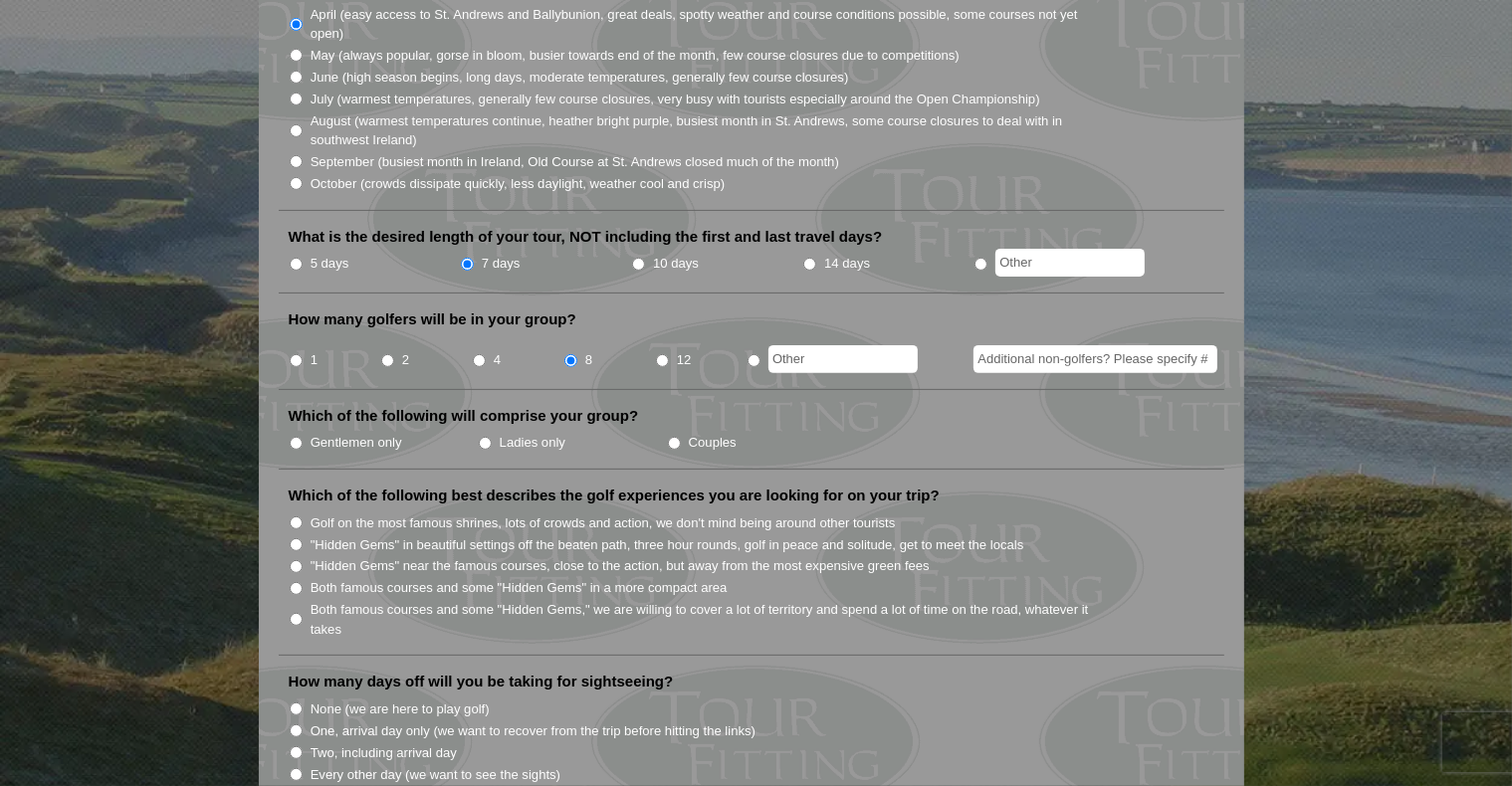 click on "Gentlemen only" at bounding box center [296, 443] 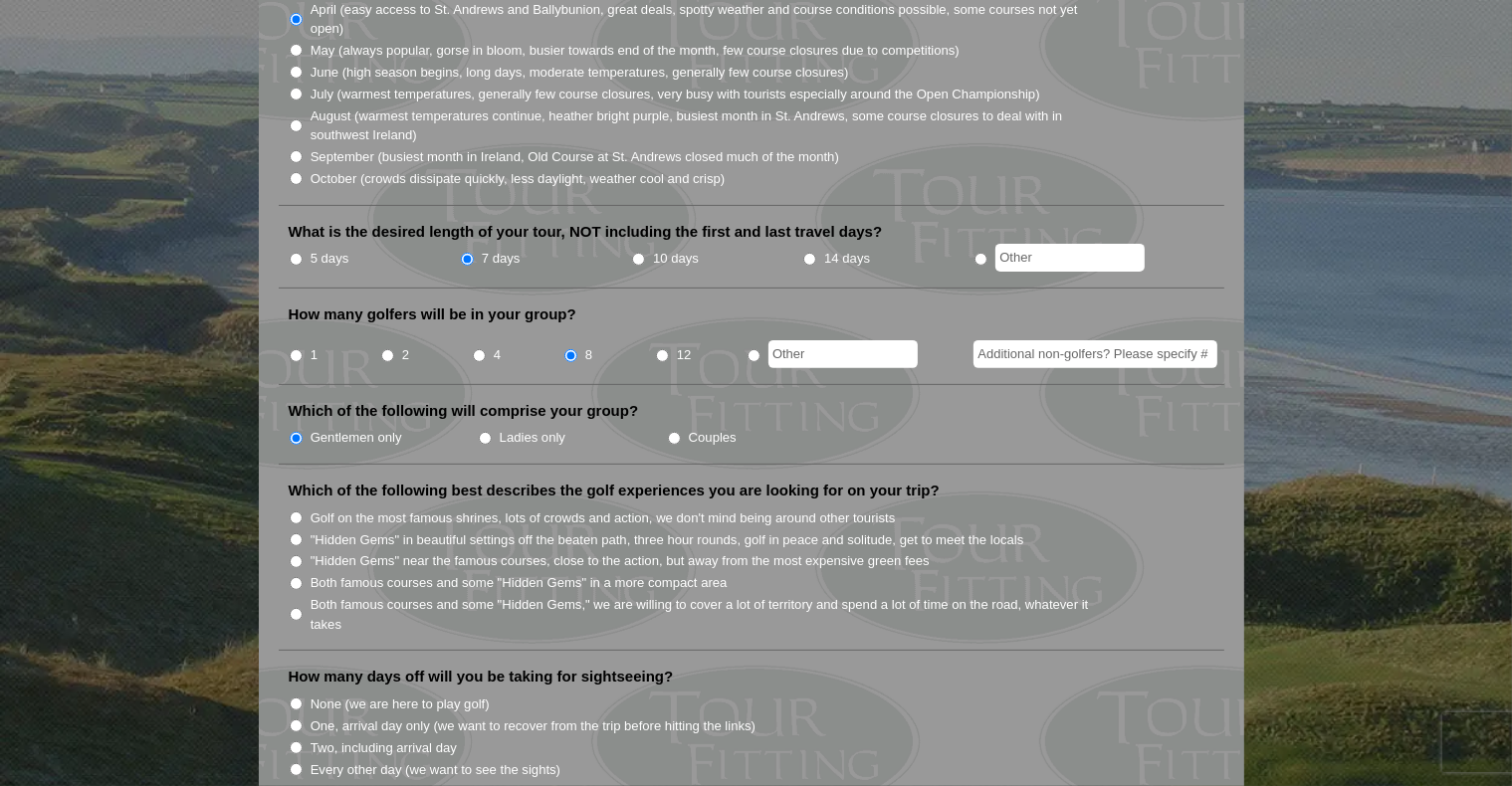 scroll, scrollTop: 796, scrollLeft: 0, axis: vertical 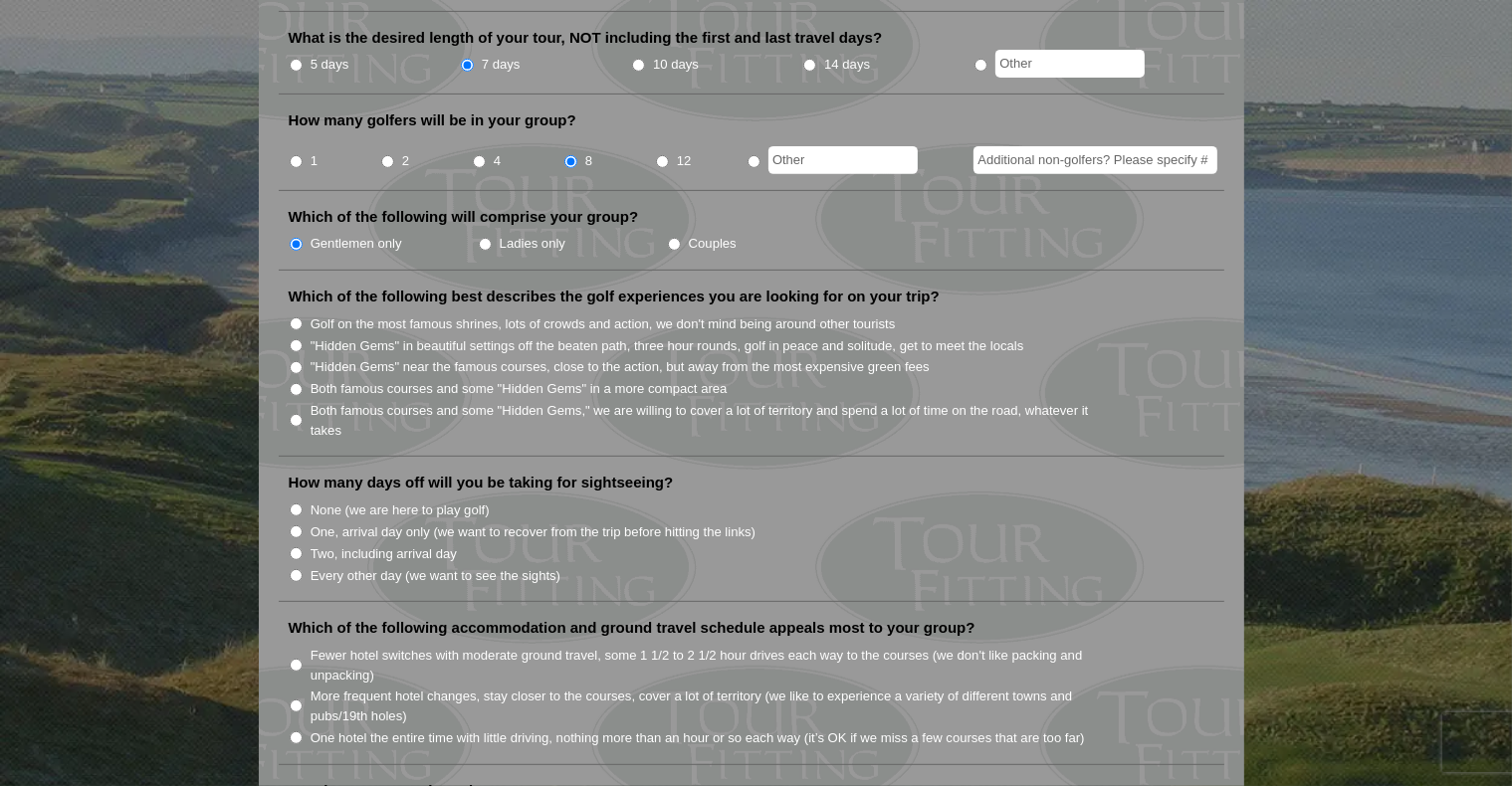 click on "None (we are here to play golf)" at bounding box center [296, 509] 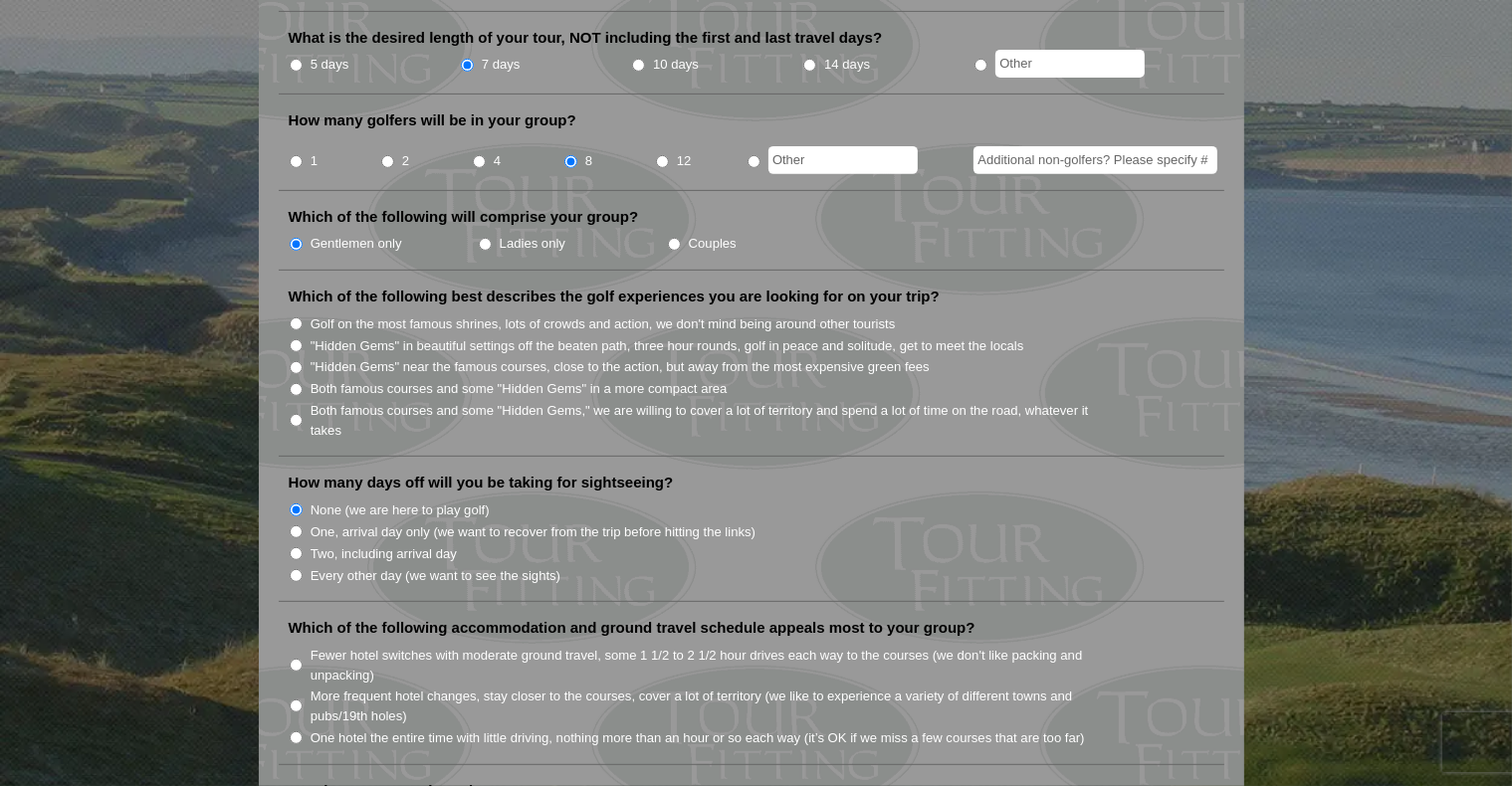 scroll, scrollTop: 995, scrollLeft: 0, axis: vertical 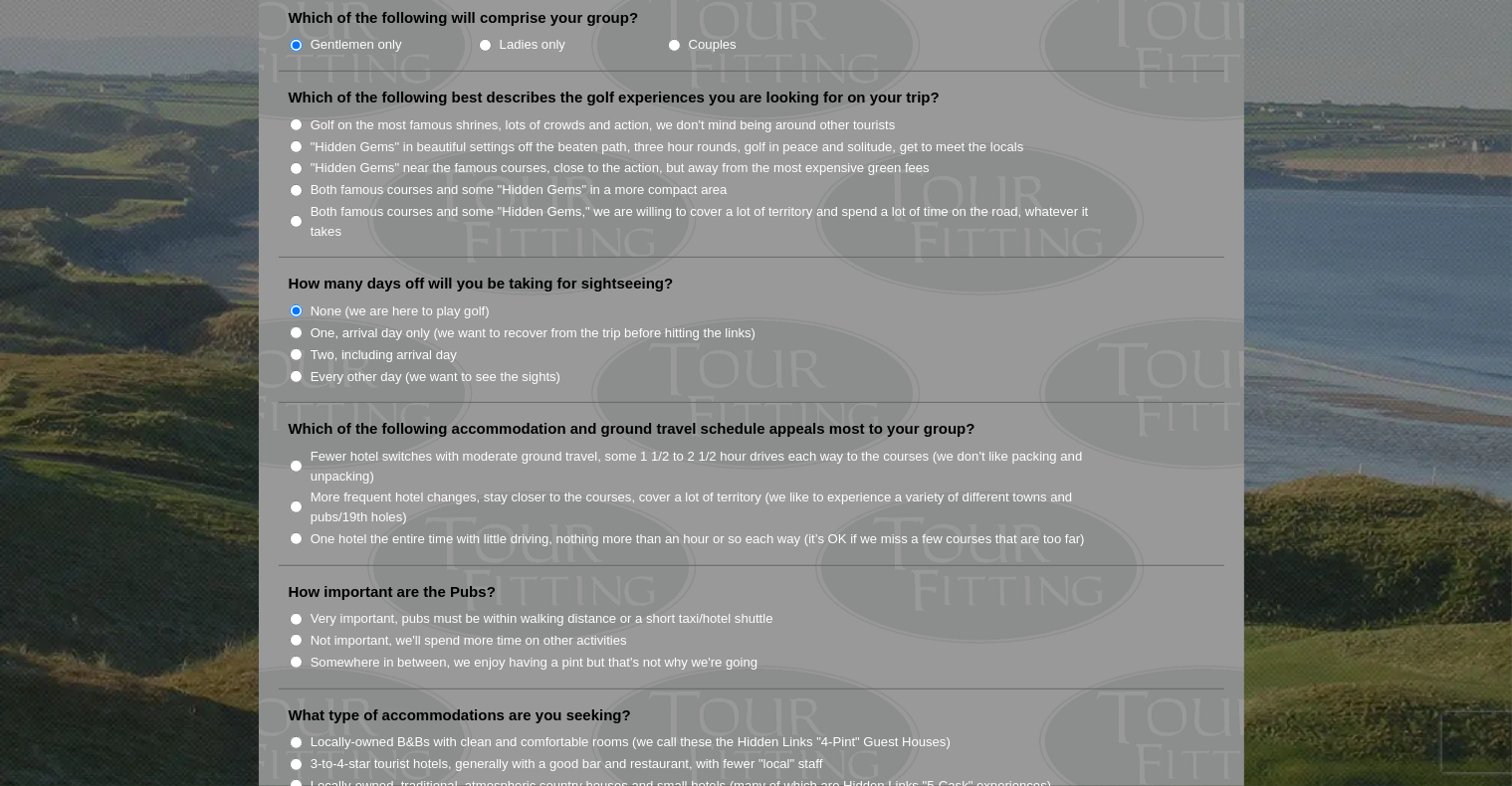 click on "Golf on the most famous shrines, lots of crowds and action, we don't mind being around other tourists" at bounding box center (296, 124) 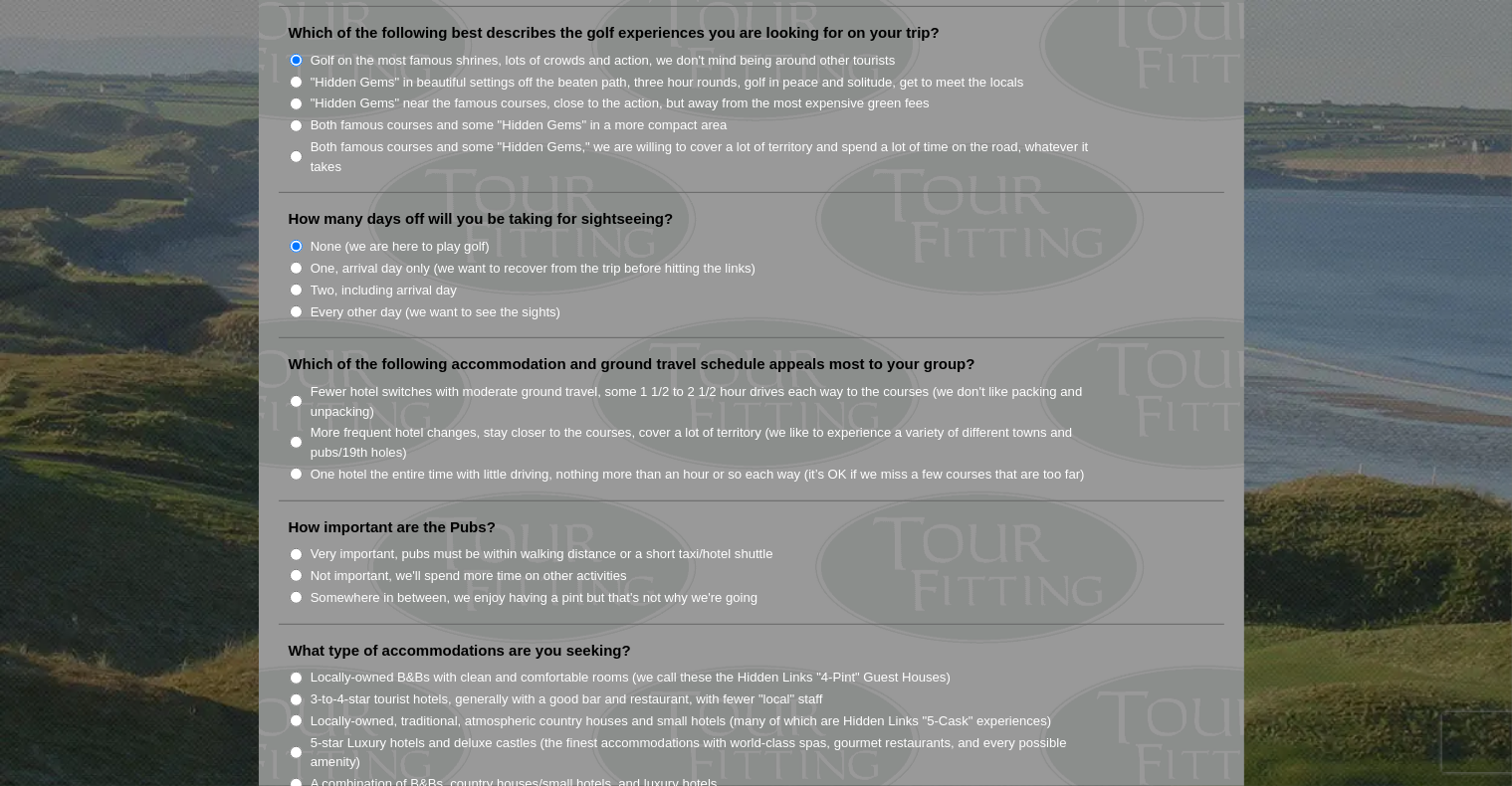 scroll, scrollTop: 1094, scrollLeft: 0, axis: vertical 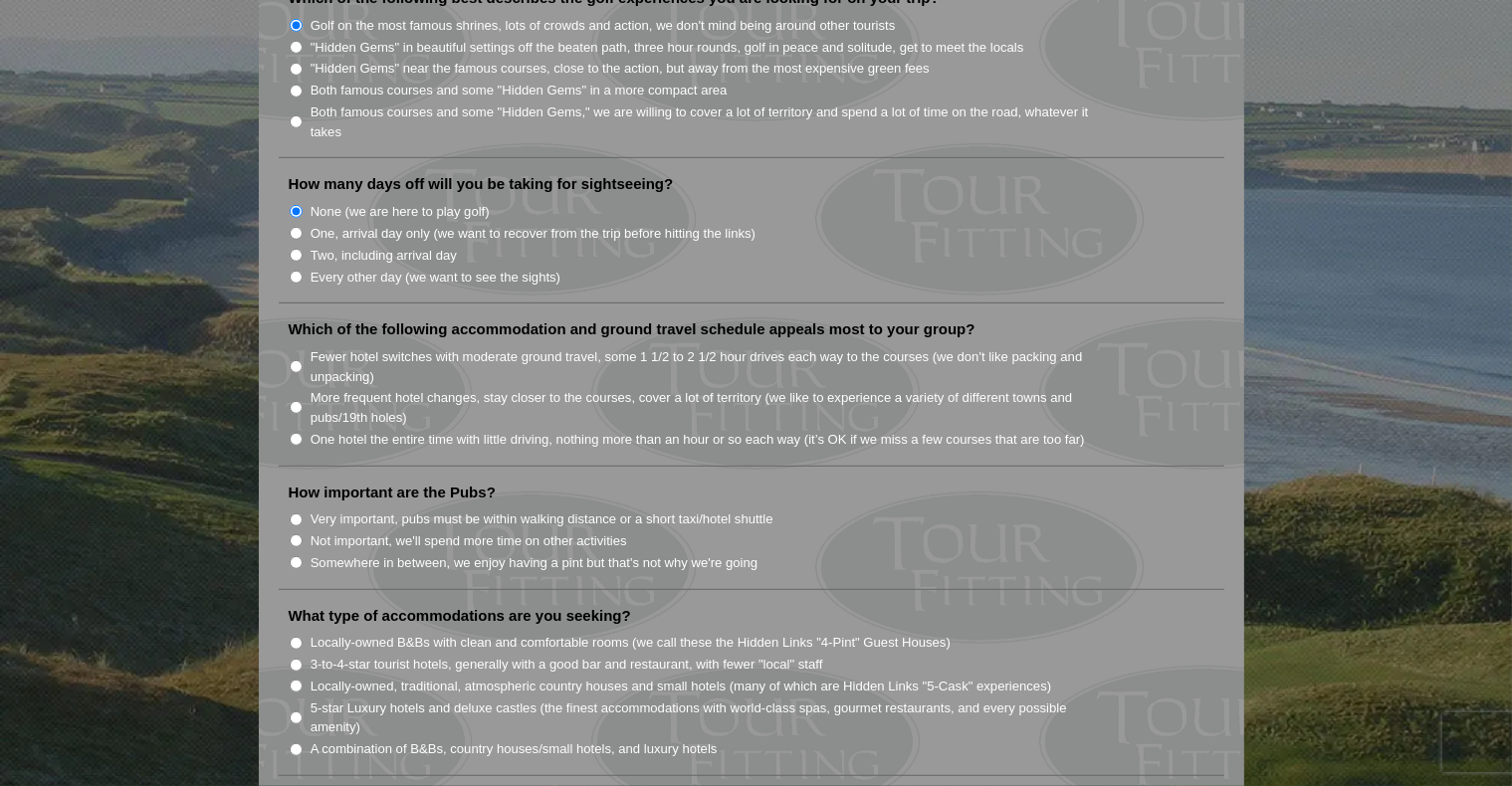 click on "More frequent hotel changes, stay closer to the courses, cover a lot of territory (we like to experience a variety of different towns and pubs/19th holes)" at bounding box center (296, 407) 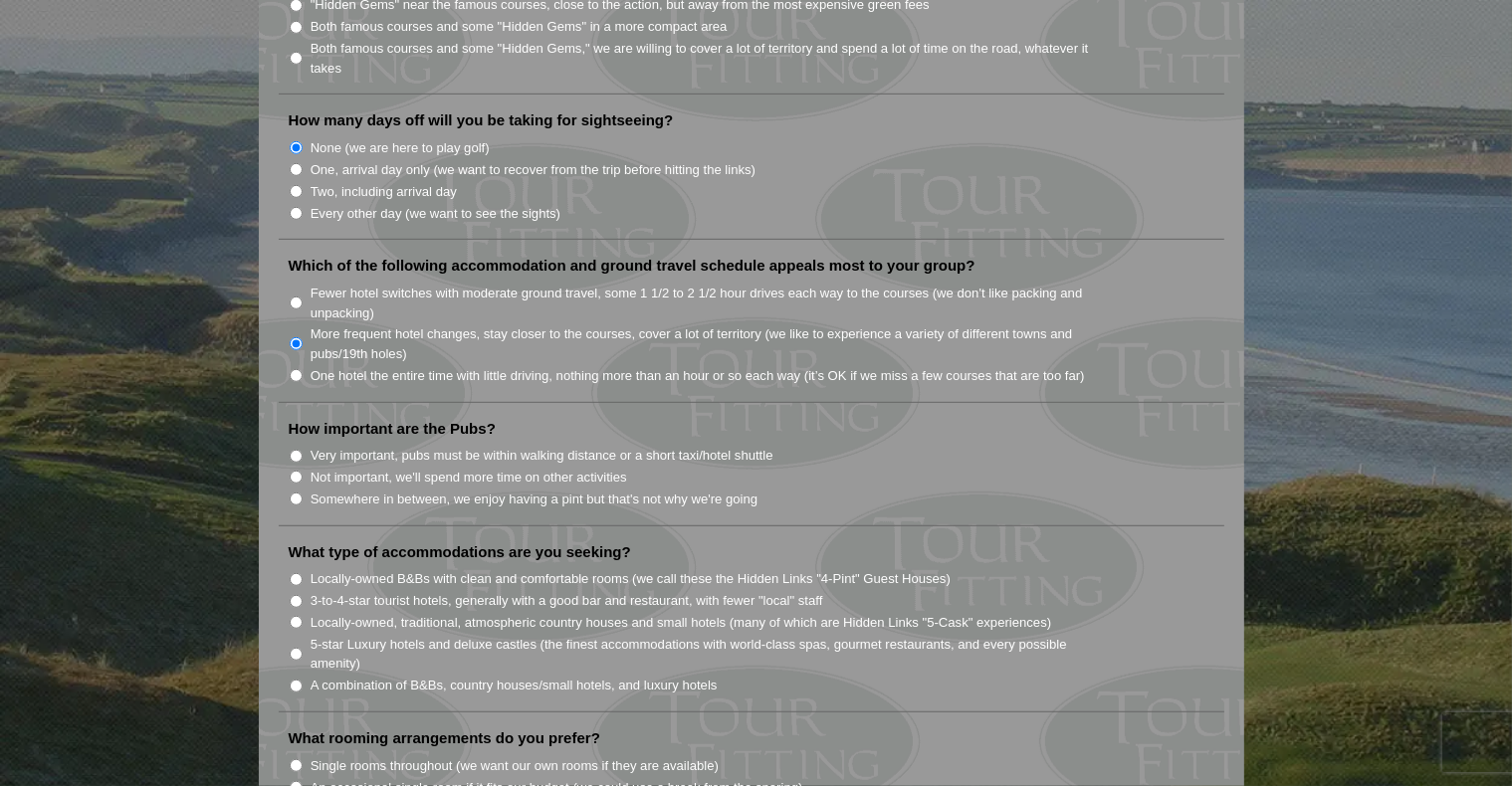 scroll, scrollTop: 1194, scrollLeft: 0, axis: vertical 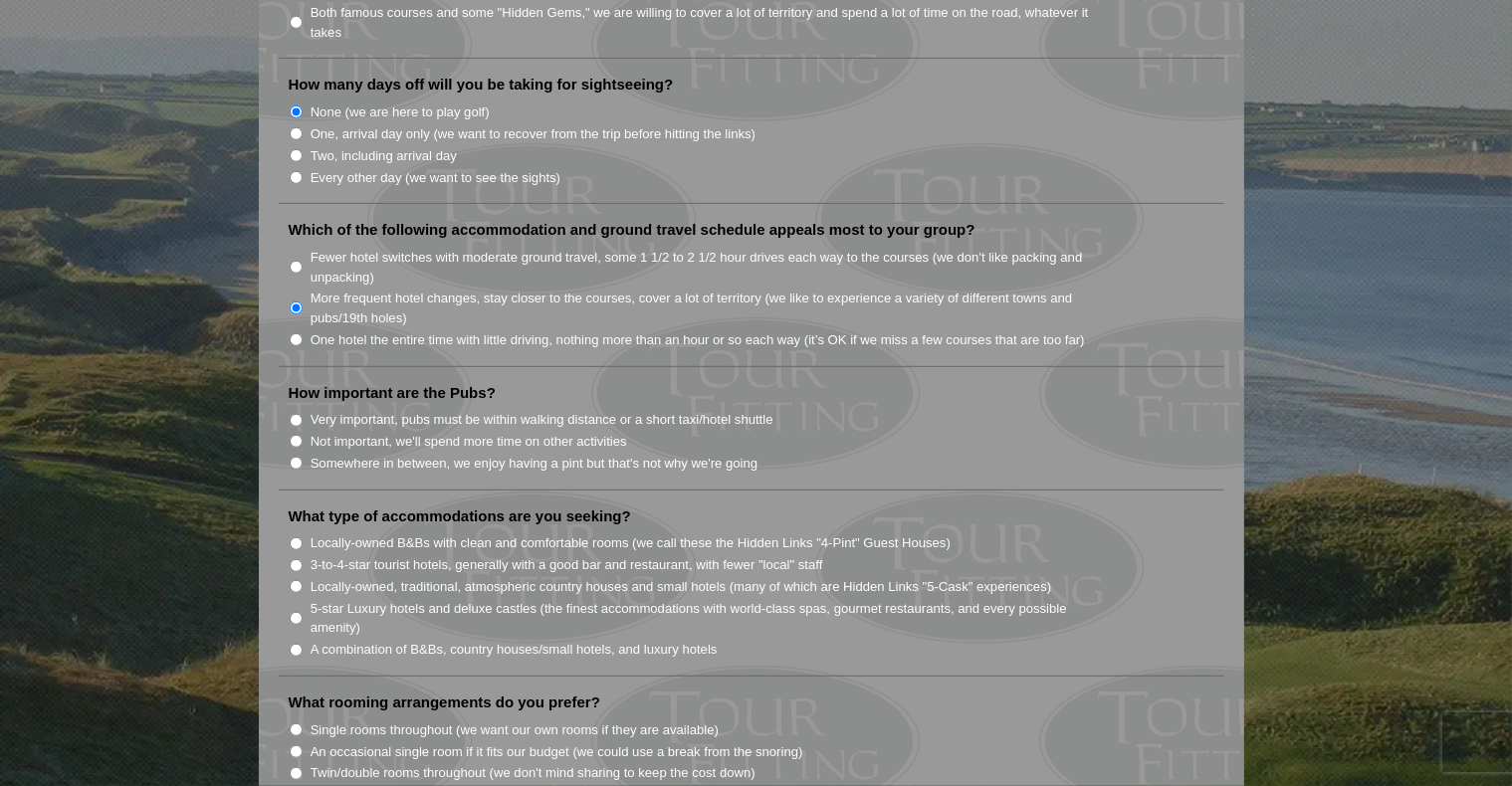 click on "Very important, pubs must be within walking distance or a short taxi/hotel shuttle" at bounding box center [296, 420] 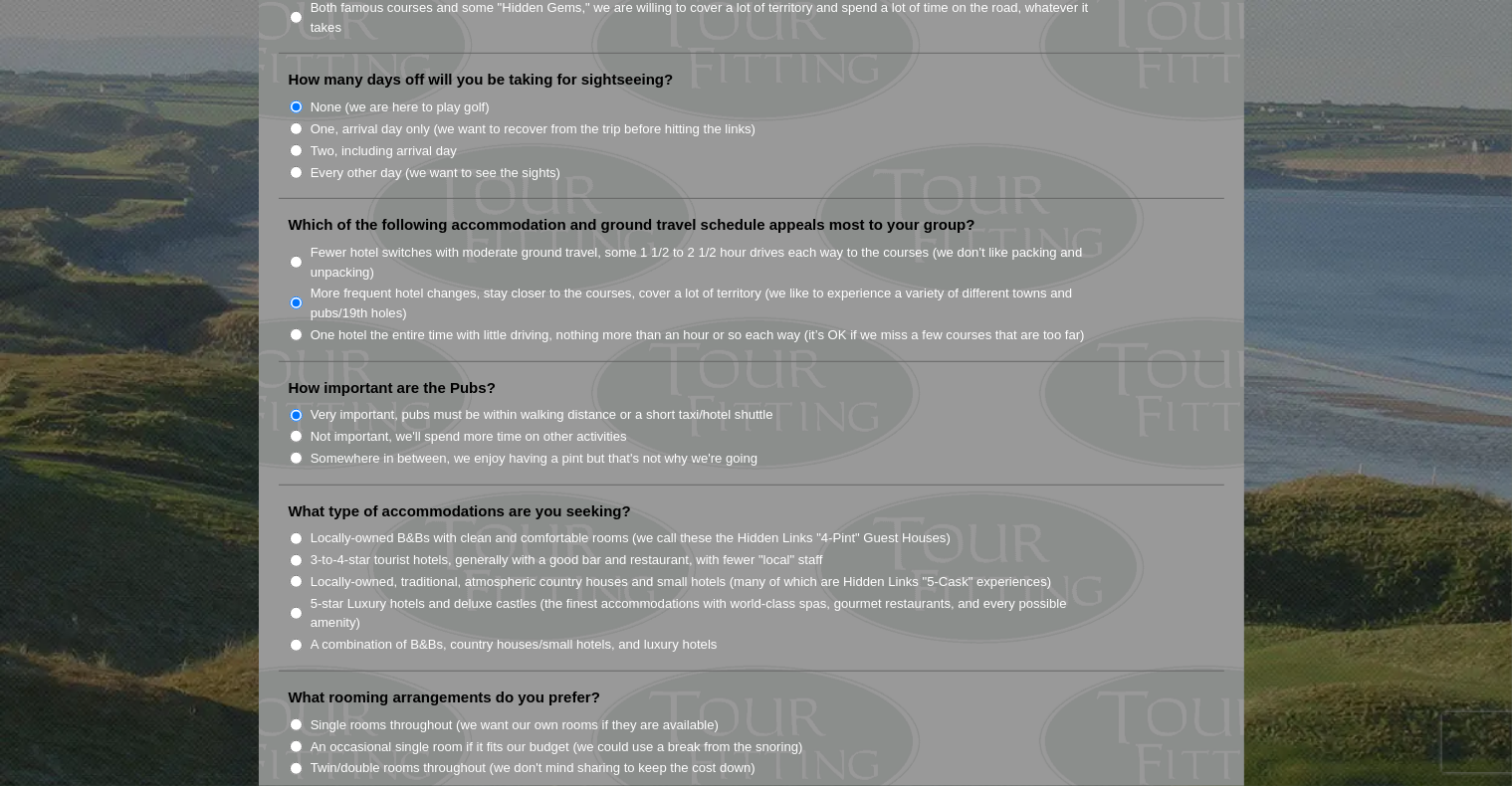 scroll, scrollTop: 1393, scrollLeft: 0, axis: vertical 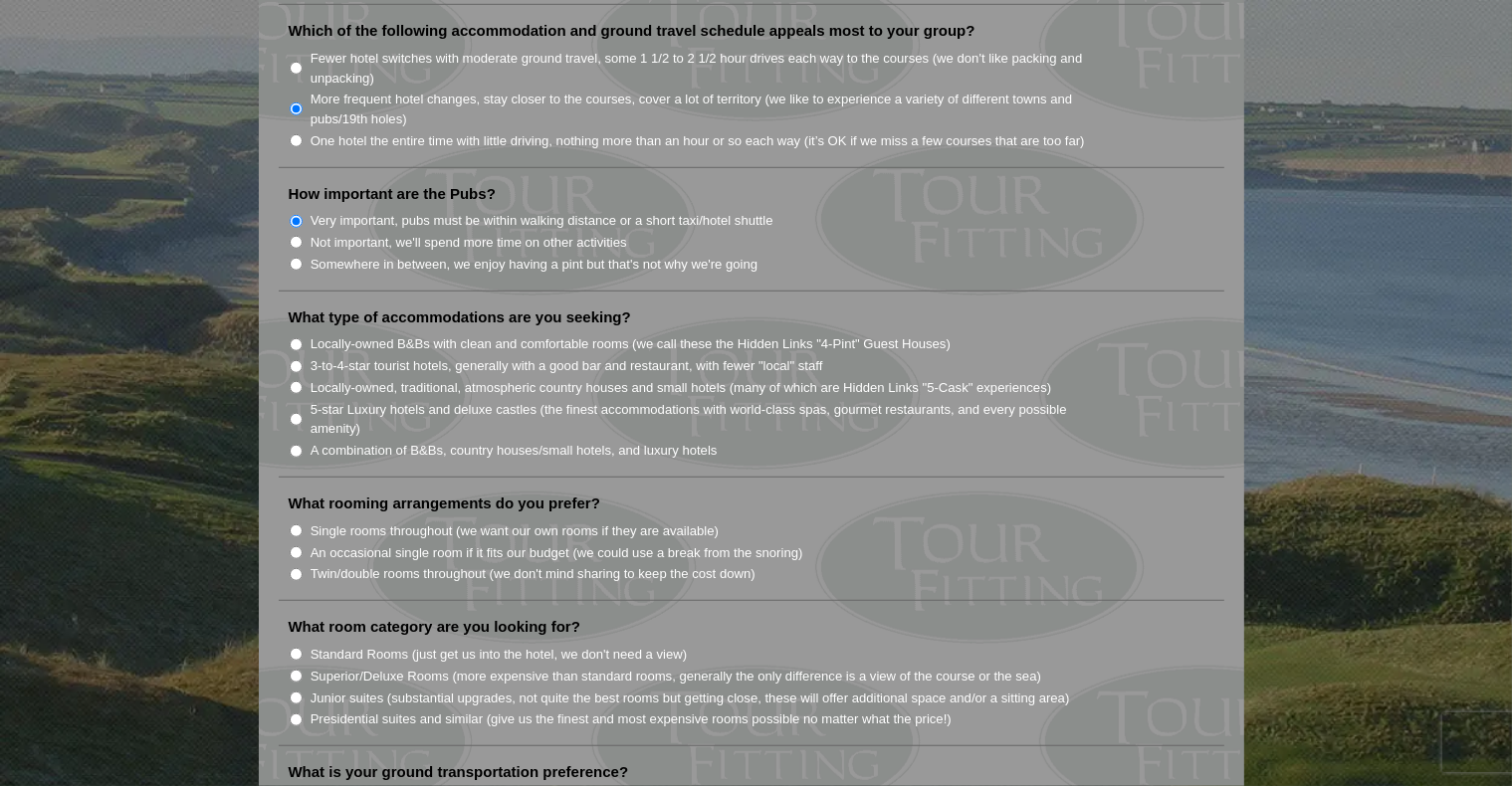 click on "3-to-4-star tourist hotels, generally with a good bar and restaurant, with fewer "local" staff" at bounding box center (296, 366) 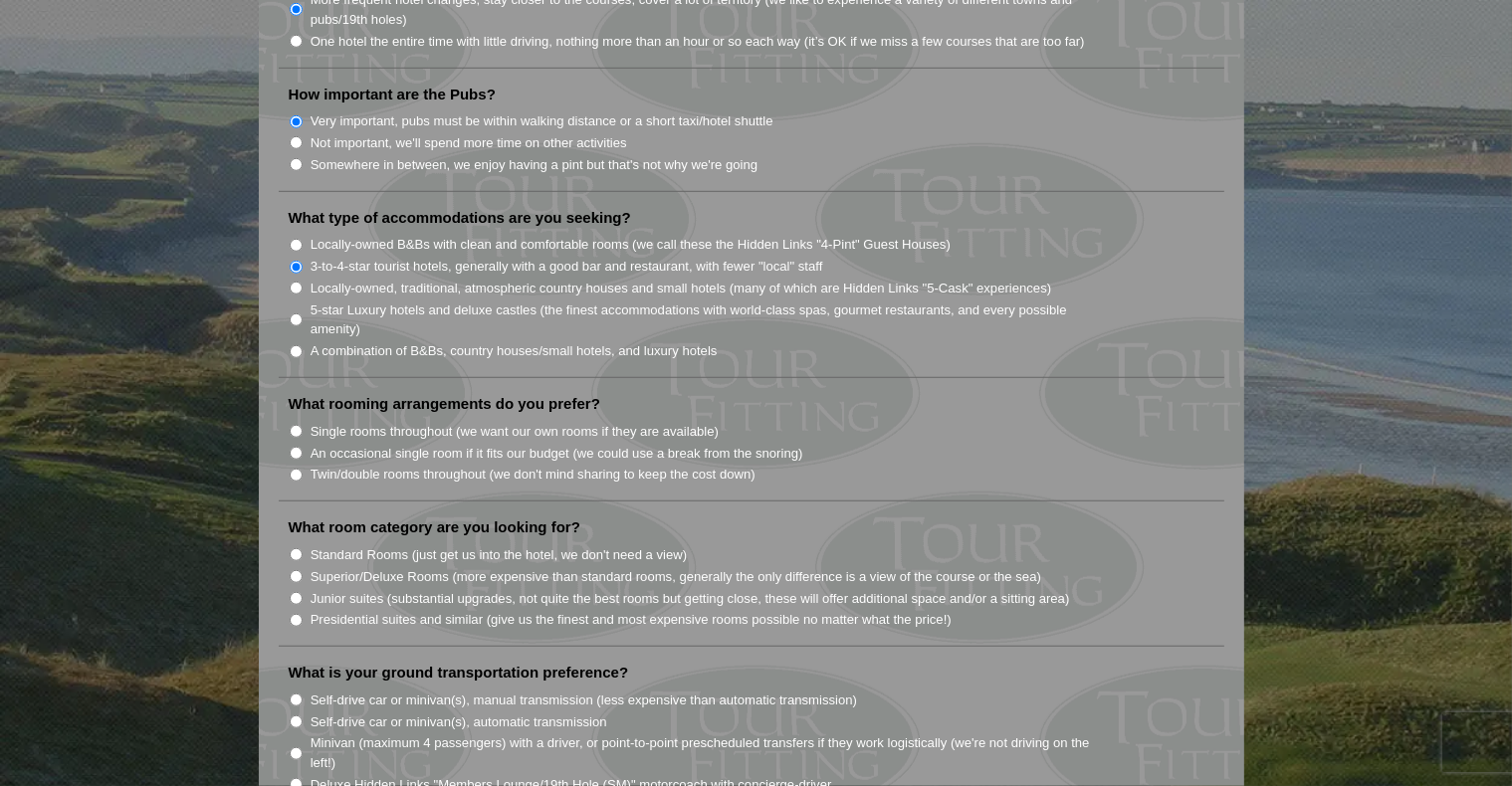scroll, scrollTop: 1592, scrollLeft: 0, axis: vertical 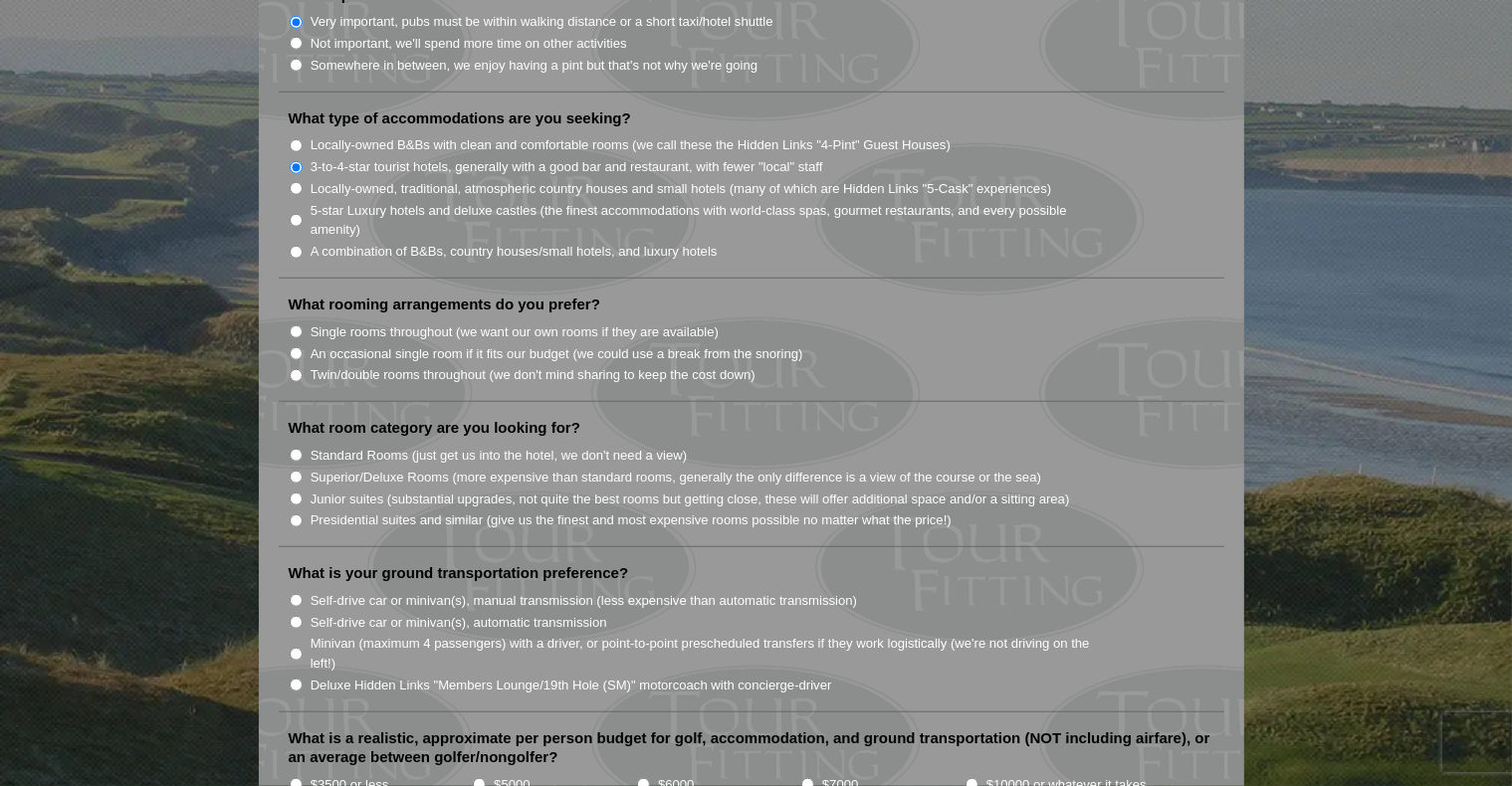 click on "Twin/double rooms throughout (we don't mind sharing to keep the cost down)" at bounding box center [296, 375] 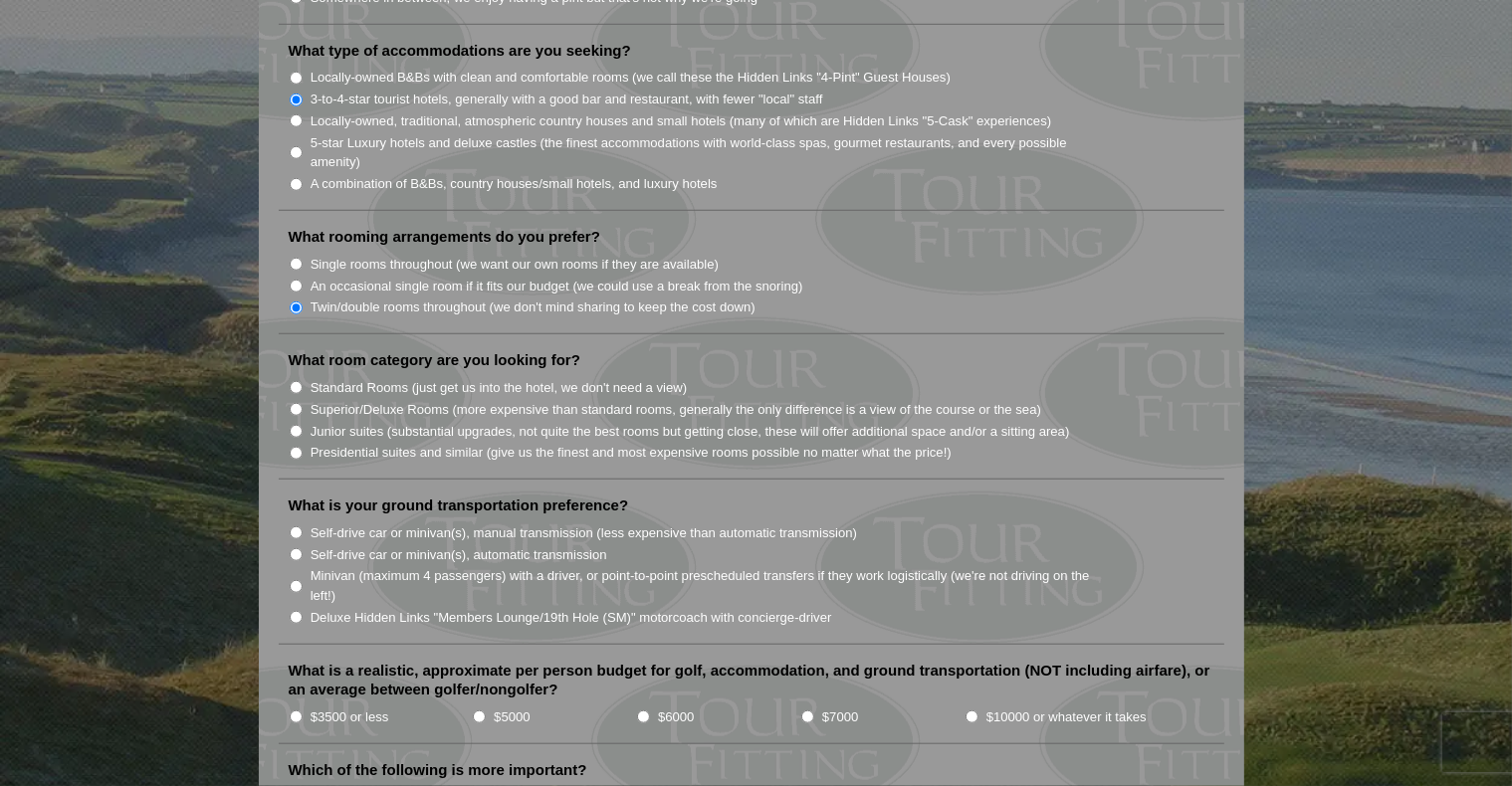 scroll, scrollTop: 1791, scrollLeft: 0, axis: vertical 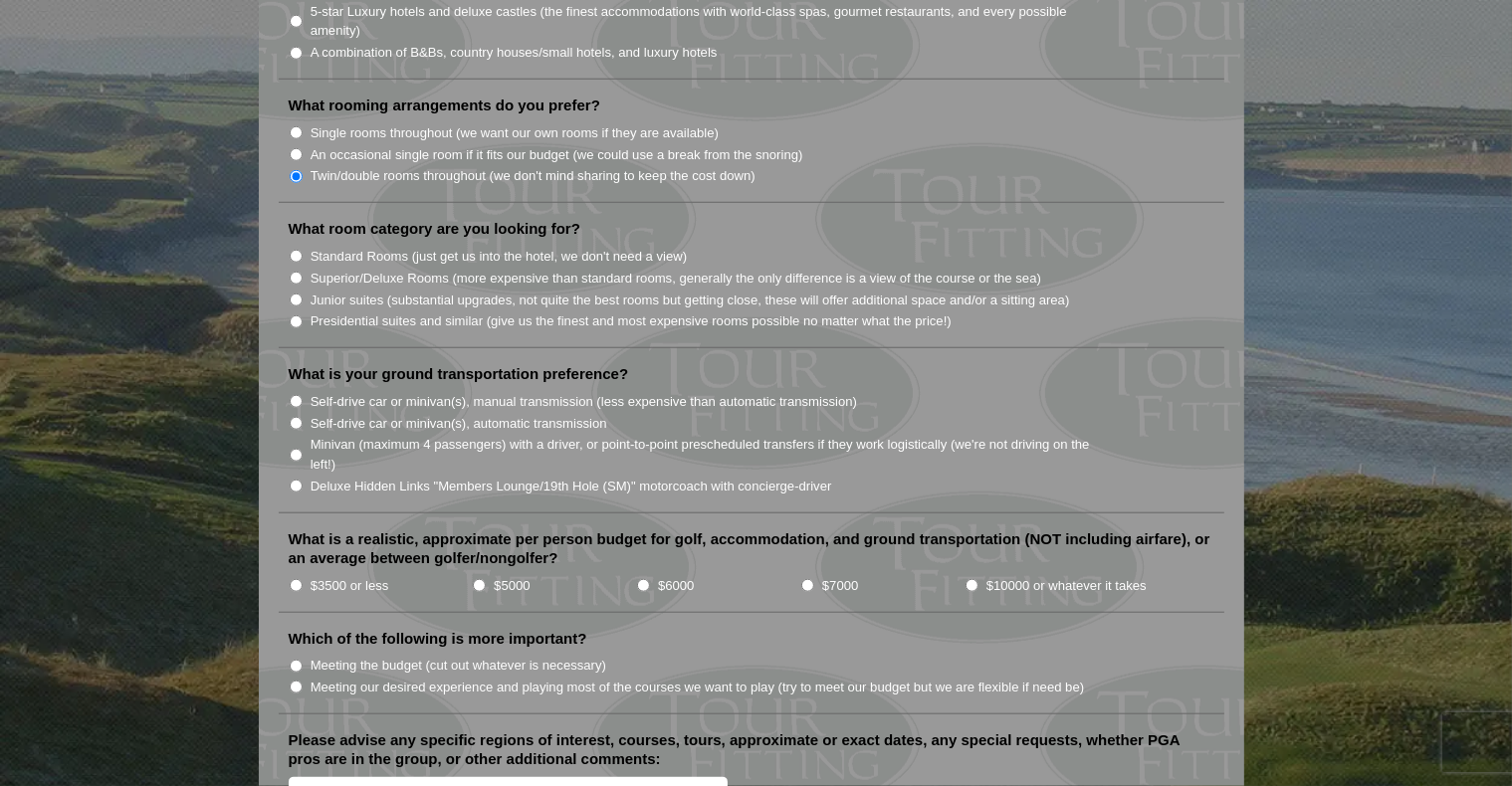 click on "Standard Rooms (just get us into the hotel, we don't need a view)" at bounding box center [296, 256] 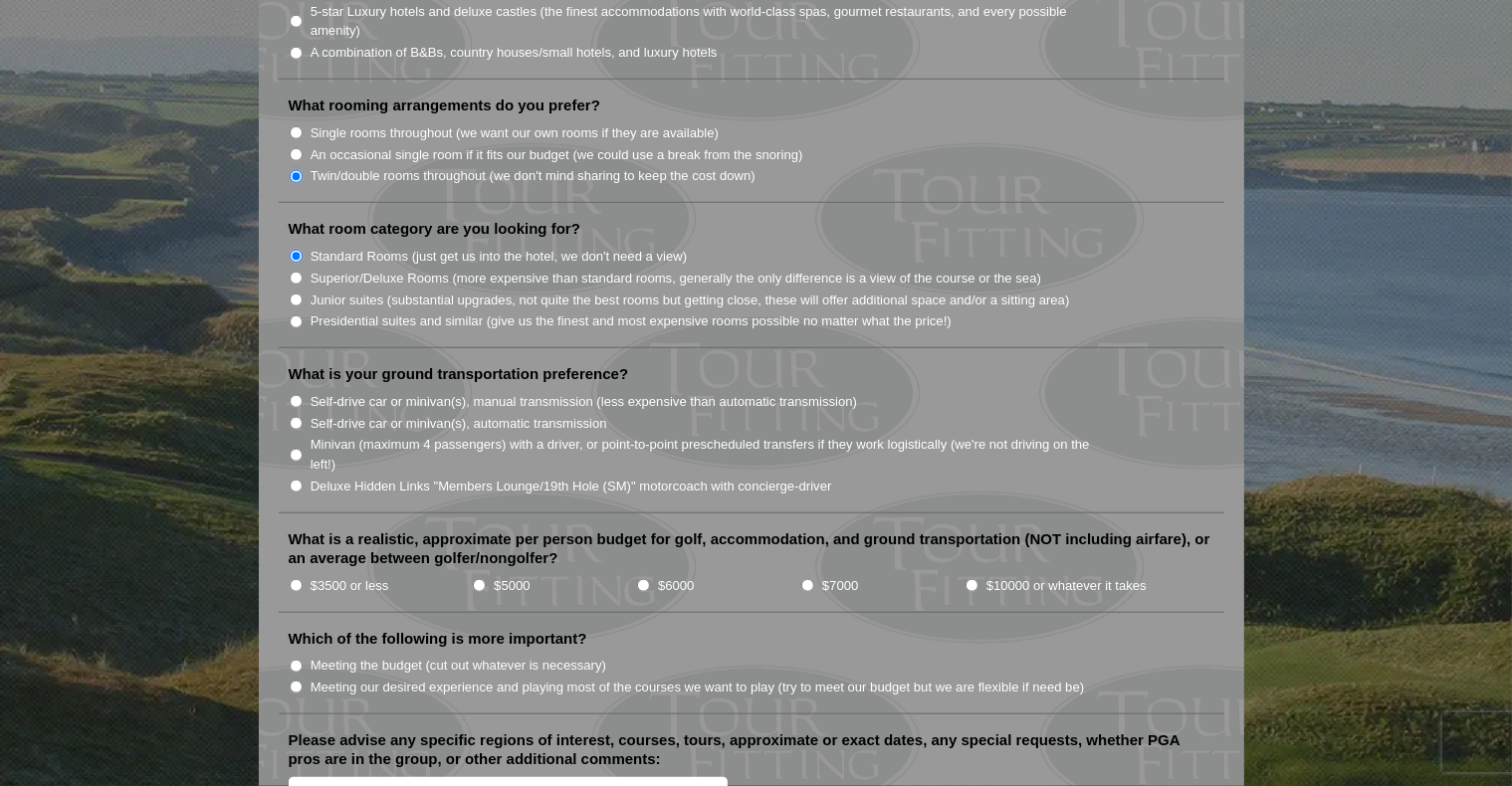 scroll, scrollTop: 1890, scrollLeft: 0, axis: vertical 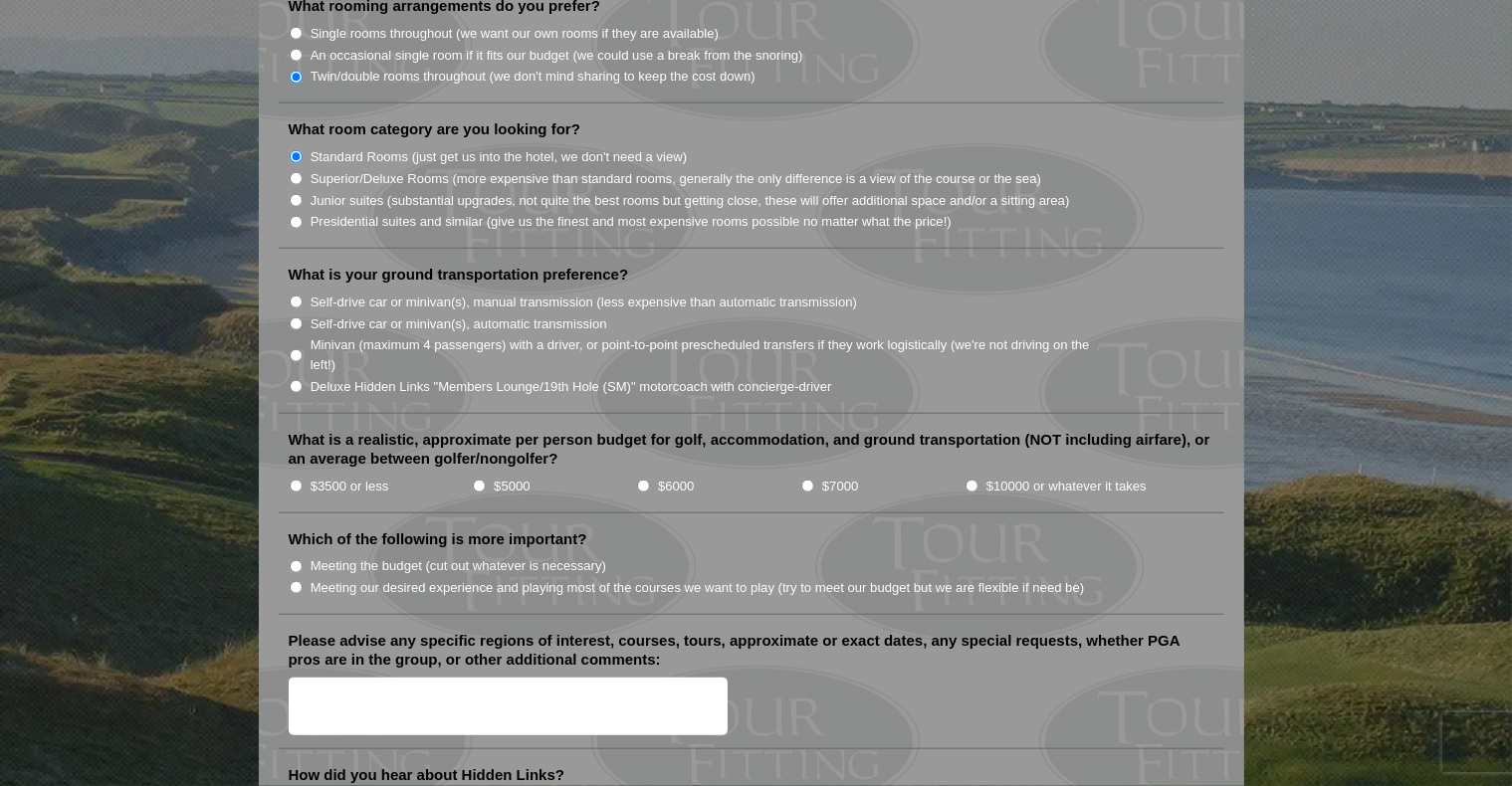 click on "Deluxe Hidden Links "Members Lounge/19th Hole (SM)" motorcoach with concierge-driver" at bounding box center (296, 386) 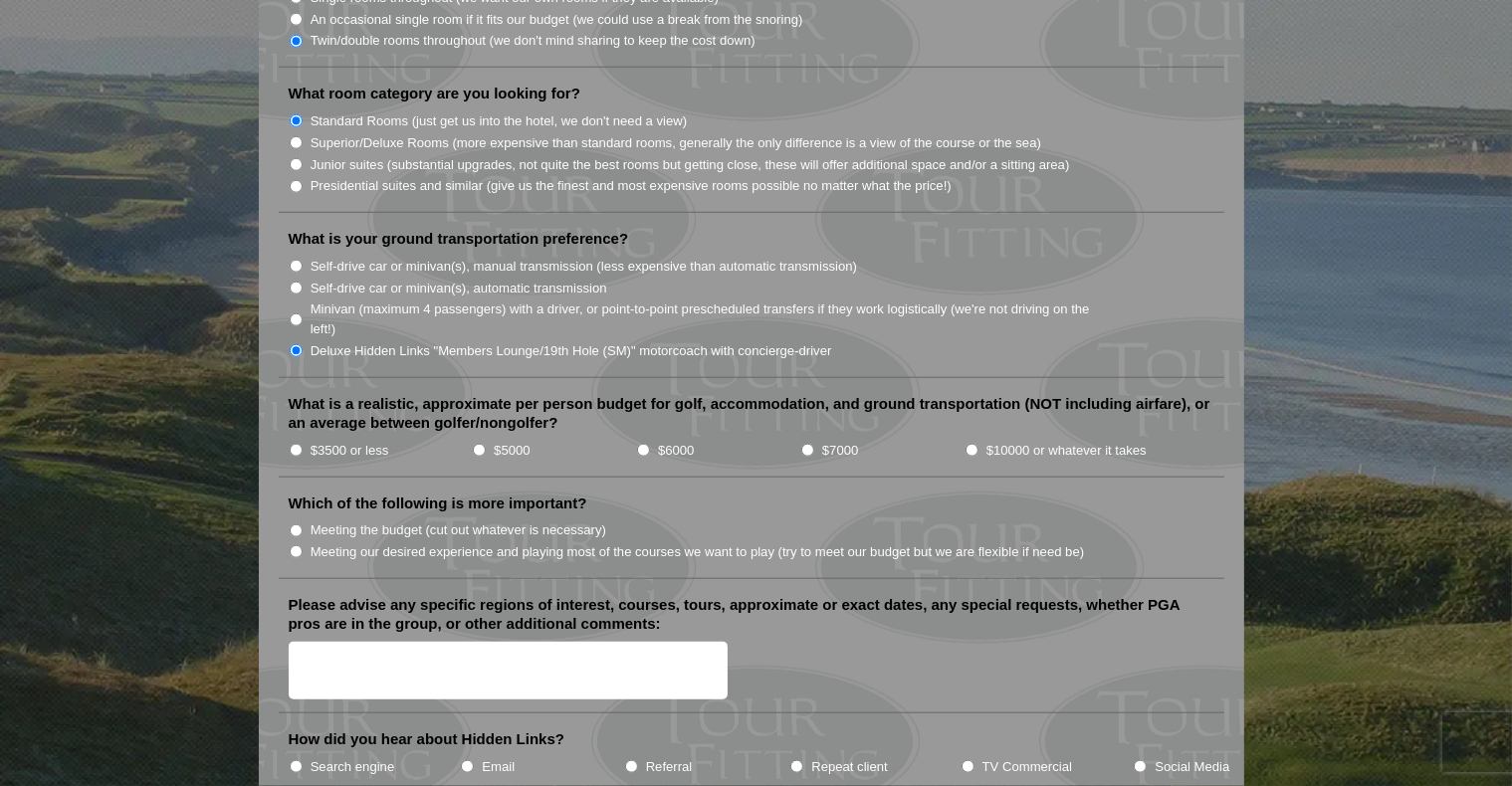 scroll, scrollTop: 1990, scrollLeft: 0, axis: vertical 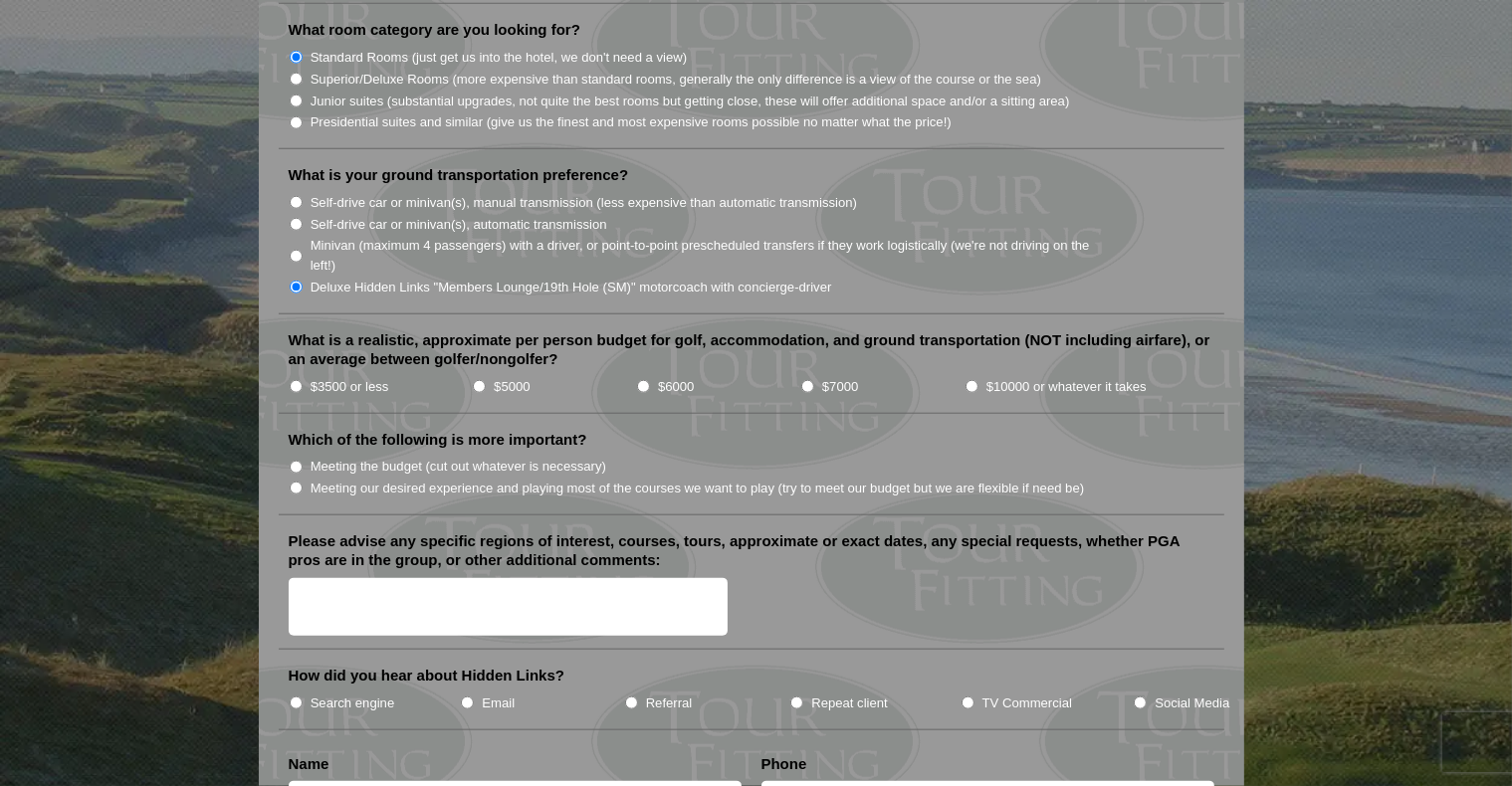 click on "$6000" at bounding box center (643, 386) 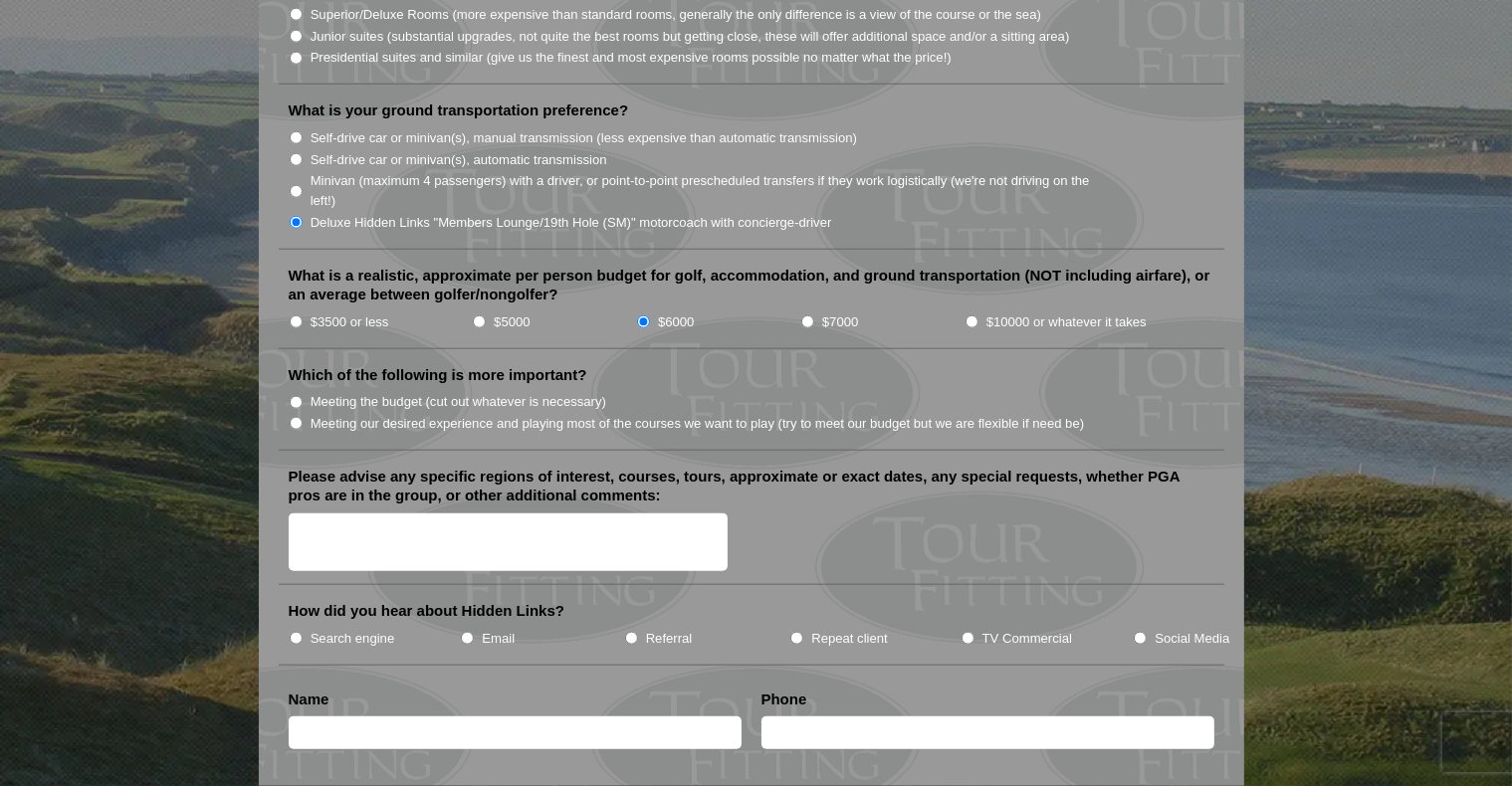 scroll, scrollTop: 2089, scrollLeft: 0, axis: vertical 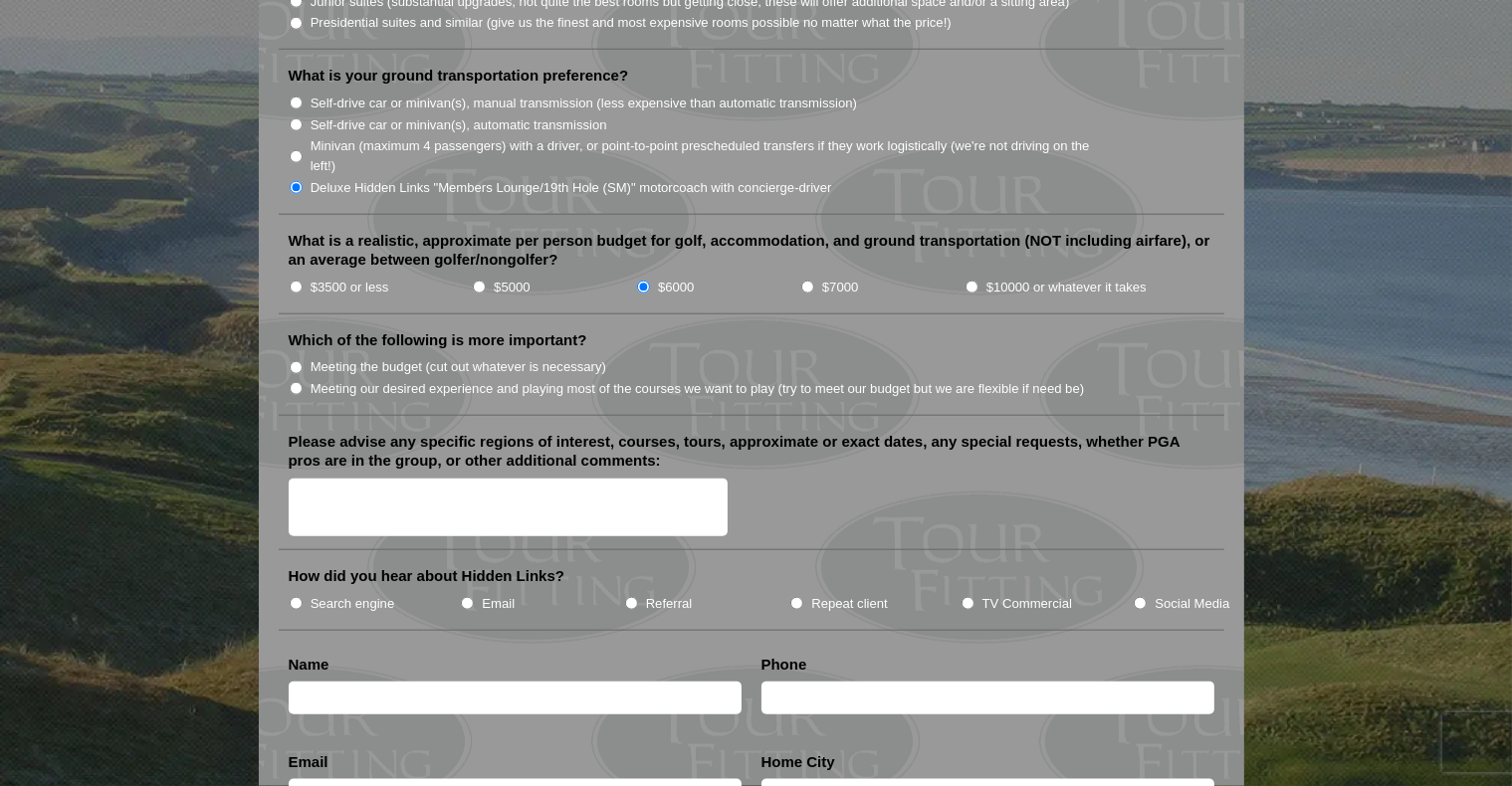 click on "Meeting our desired experience and playing most of the courses we want to play (try to meet our budget but we are flexible if need be)" at bounding box center [296, 388] 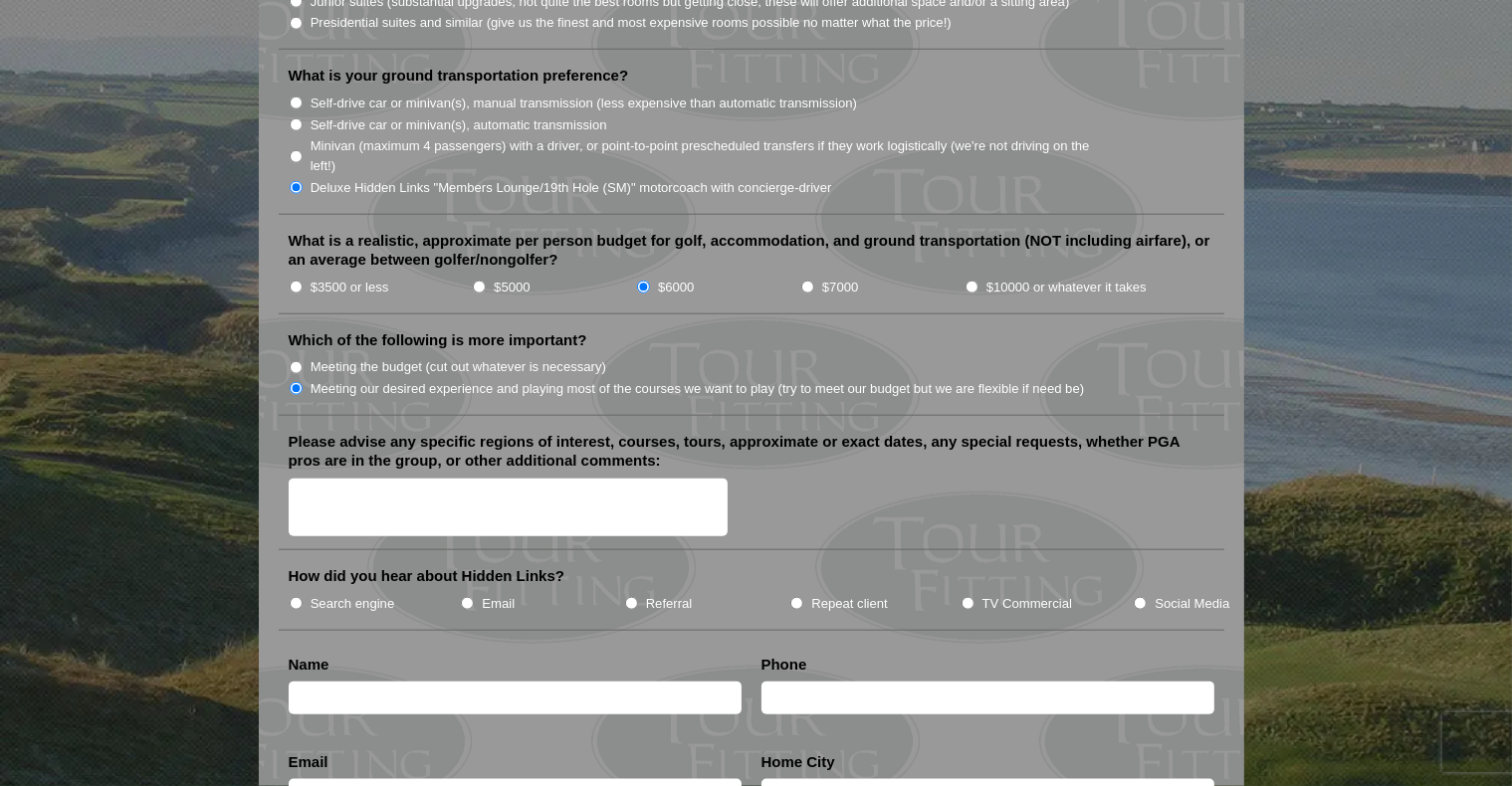 click on "$5000" at bounding box center [479, 287] 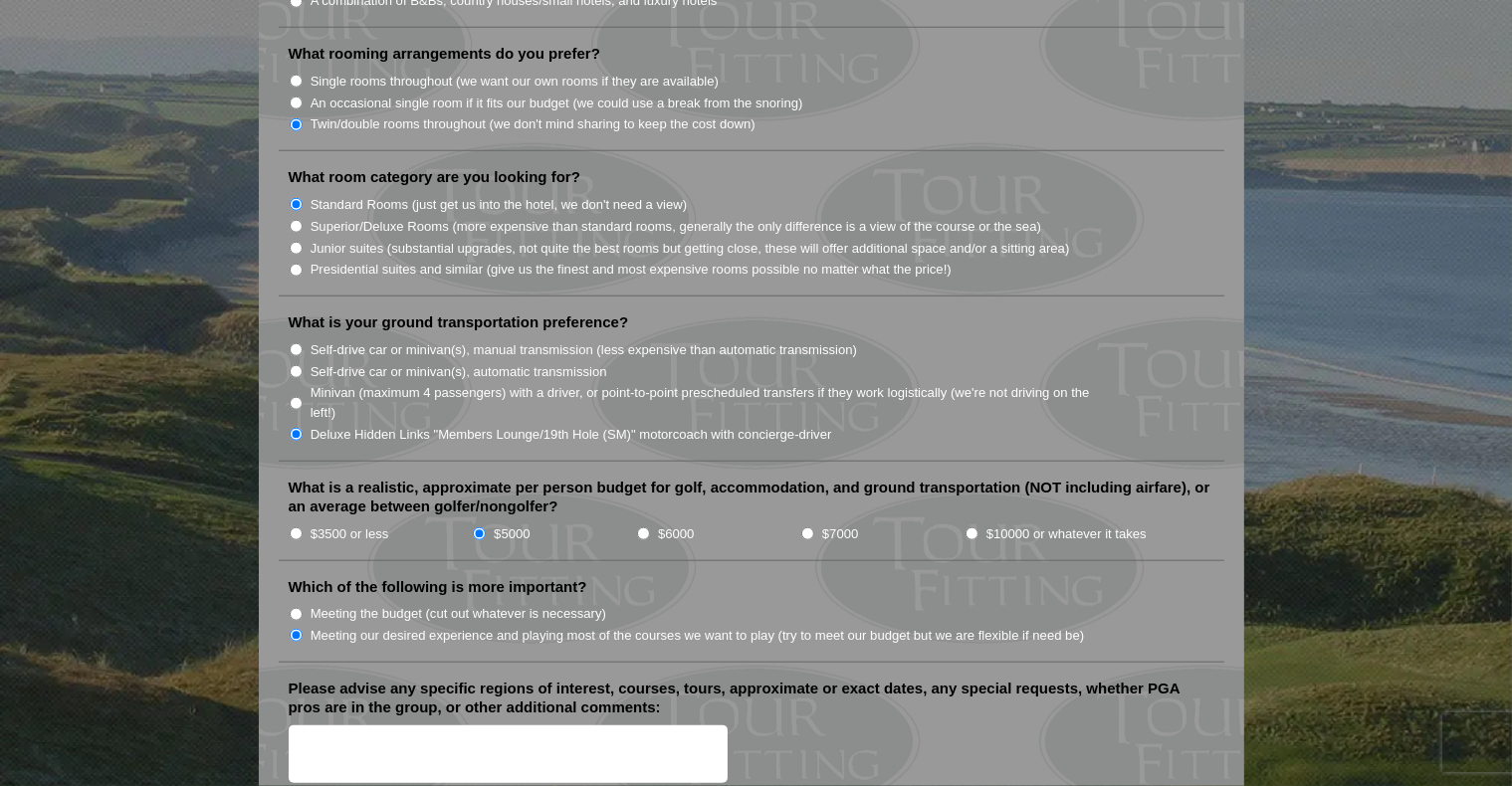 scroll, scrollTop: 2089, scrollLeft: 0, axis: vertical 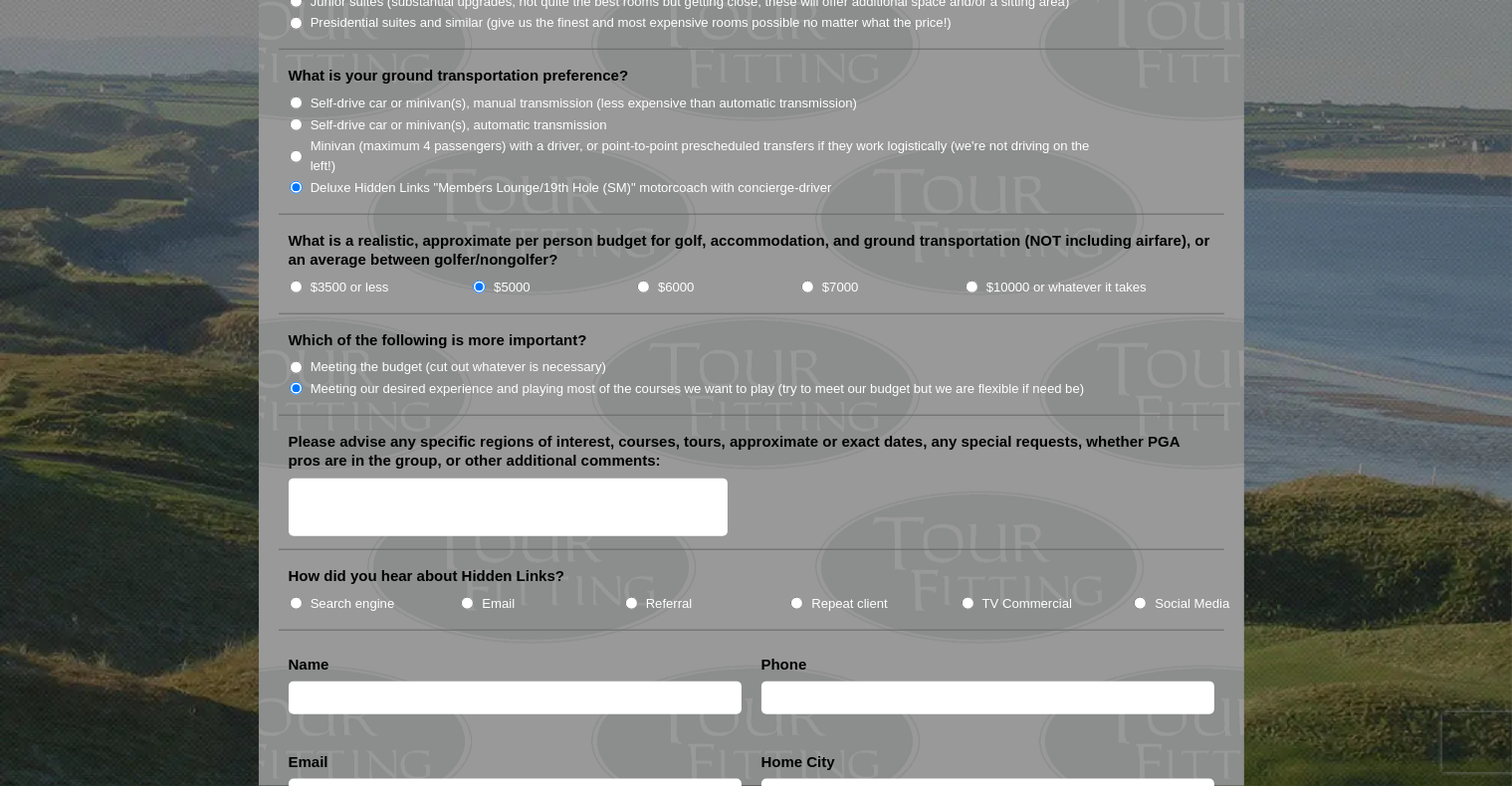 click on "Please advise any specific regions of interest, courses, tours, approximate or exact dates, any special requests, whether PGA pros are in the group, or other additional comments:" at bounding box center (509, 507) 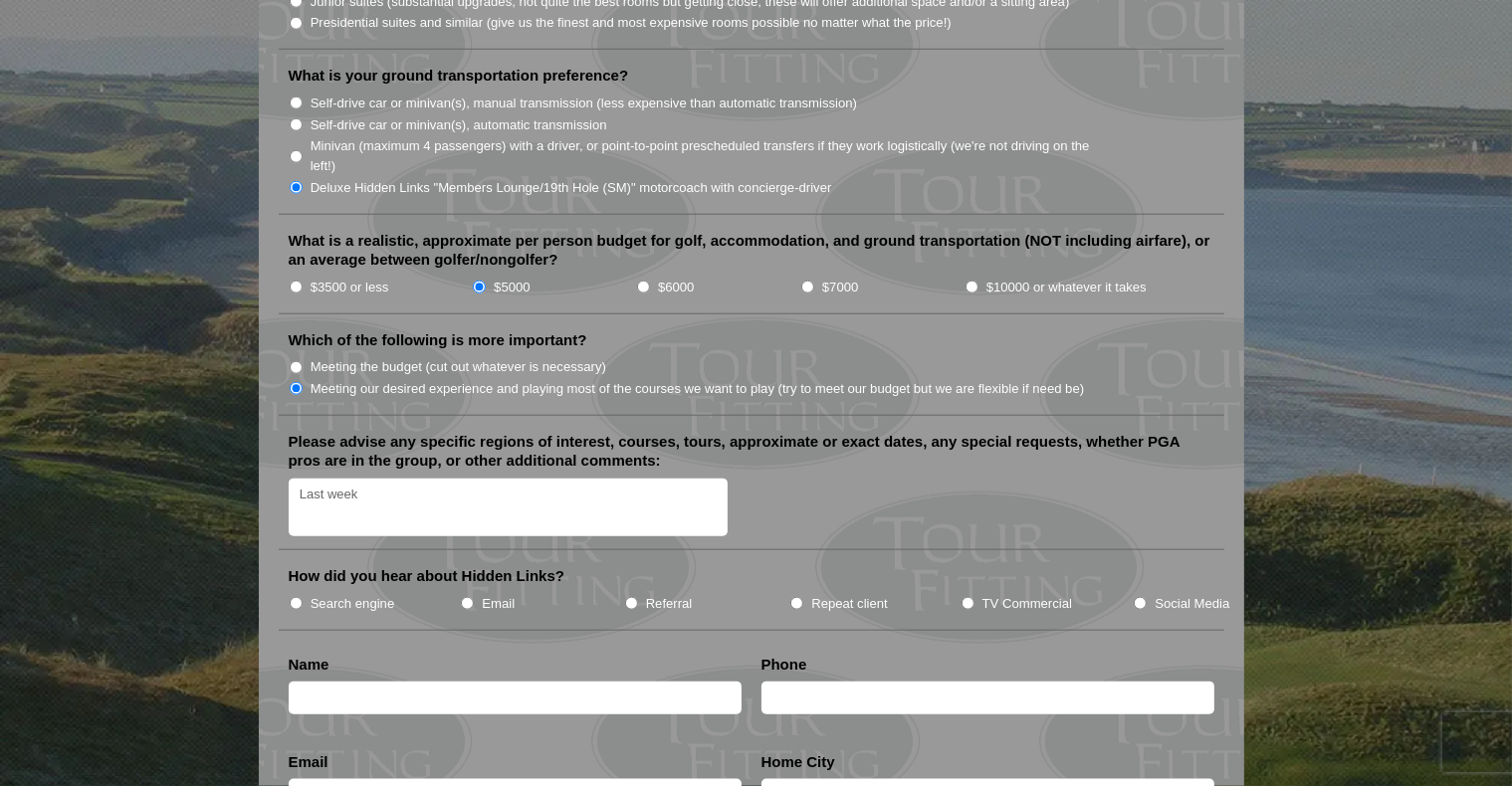 click on "Last week" at bounding box center (509, 507) 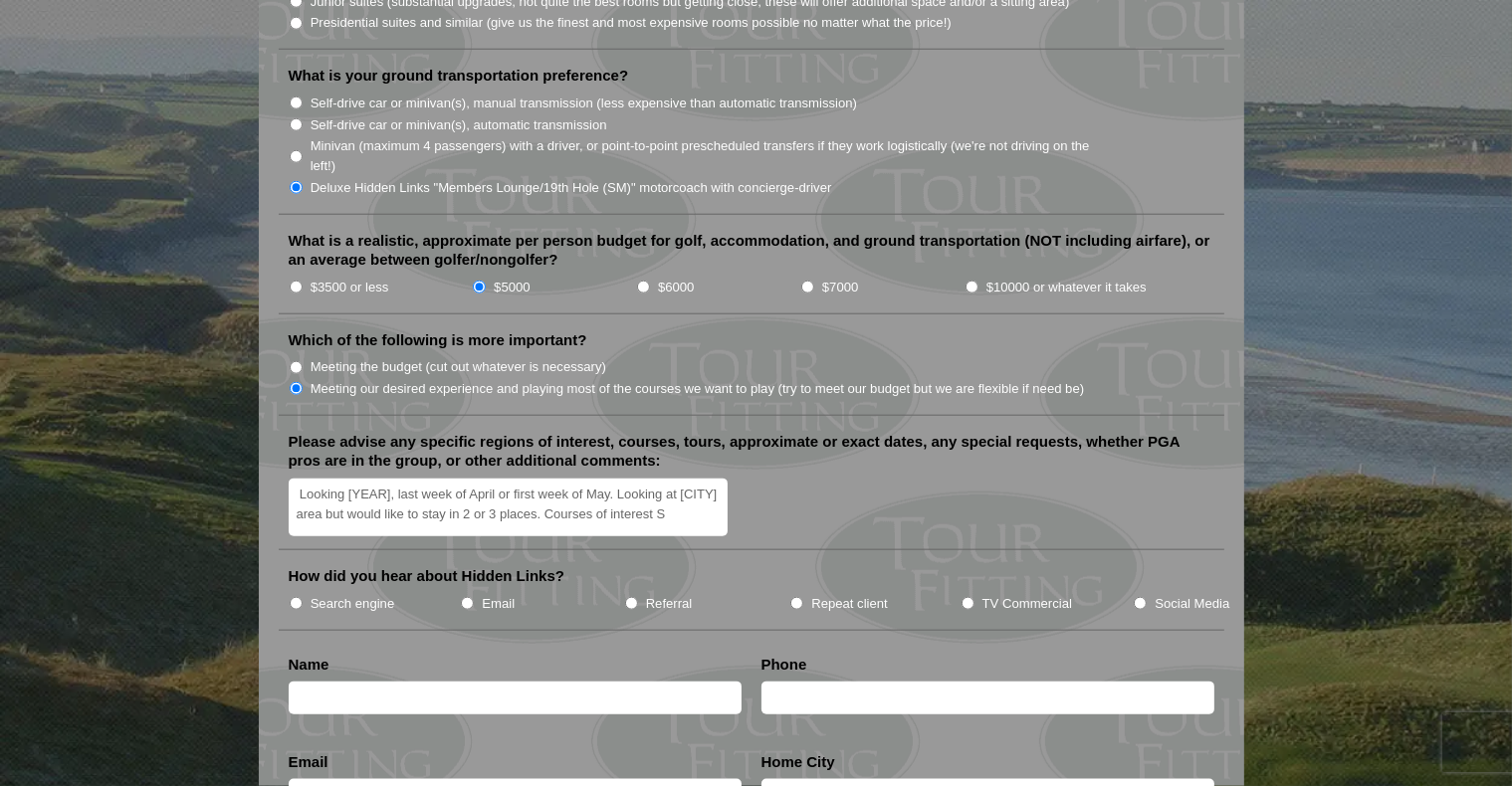scroll, scrollTop: 4, scrollLeft: 0, axis: vertical 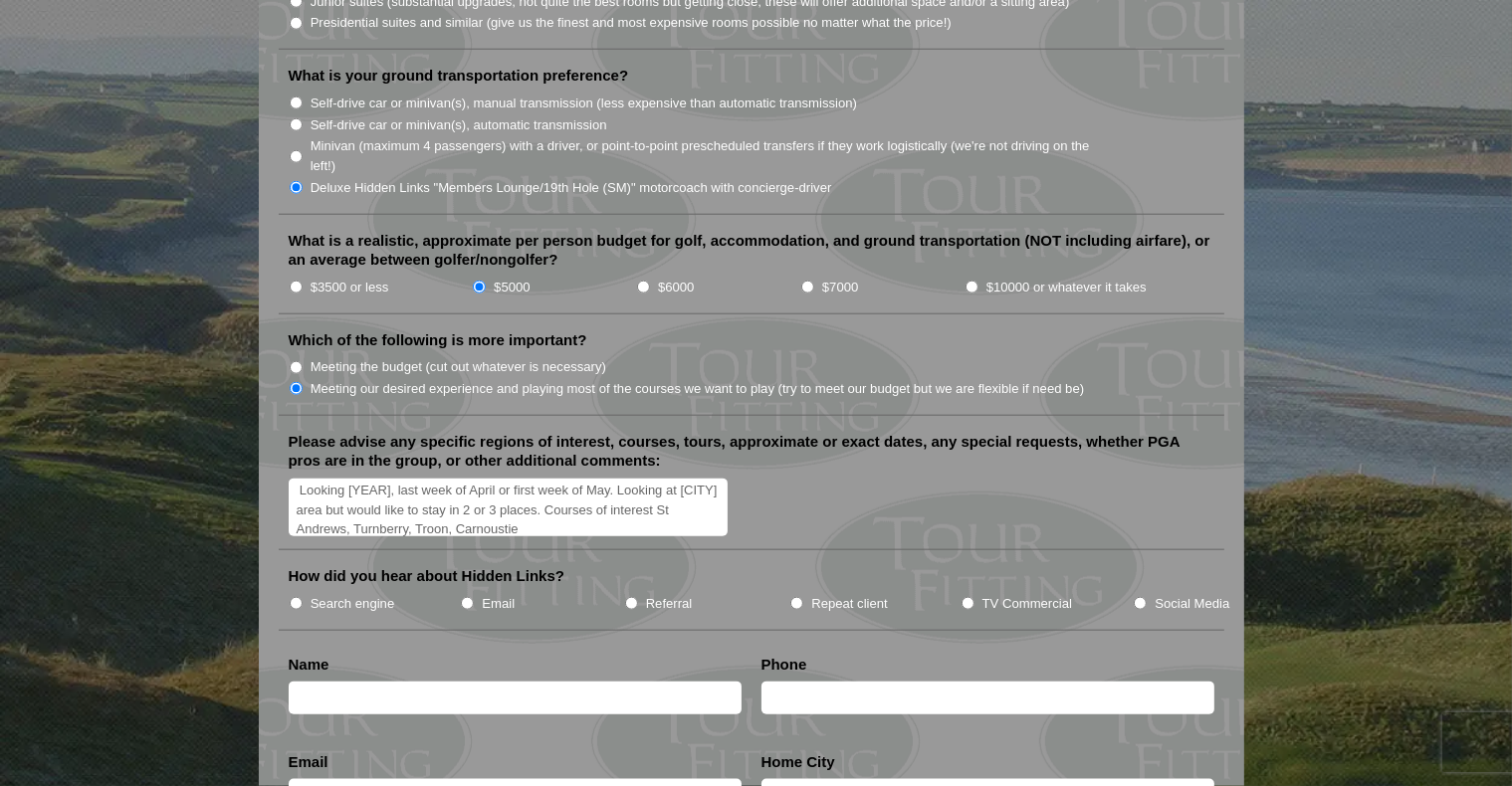 type on "Looking 2027, last week of April or first week of May.  Looking at Edinburgh area but would like to stay in 2 or 3 places.  Courses of interest St Andrews, Turnberry, Troon, Carnoustie" 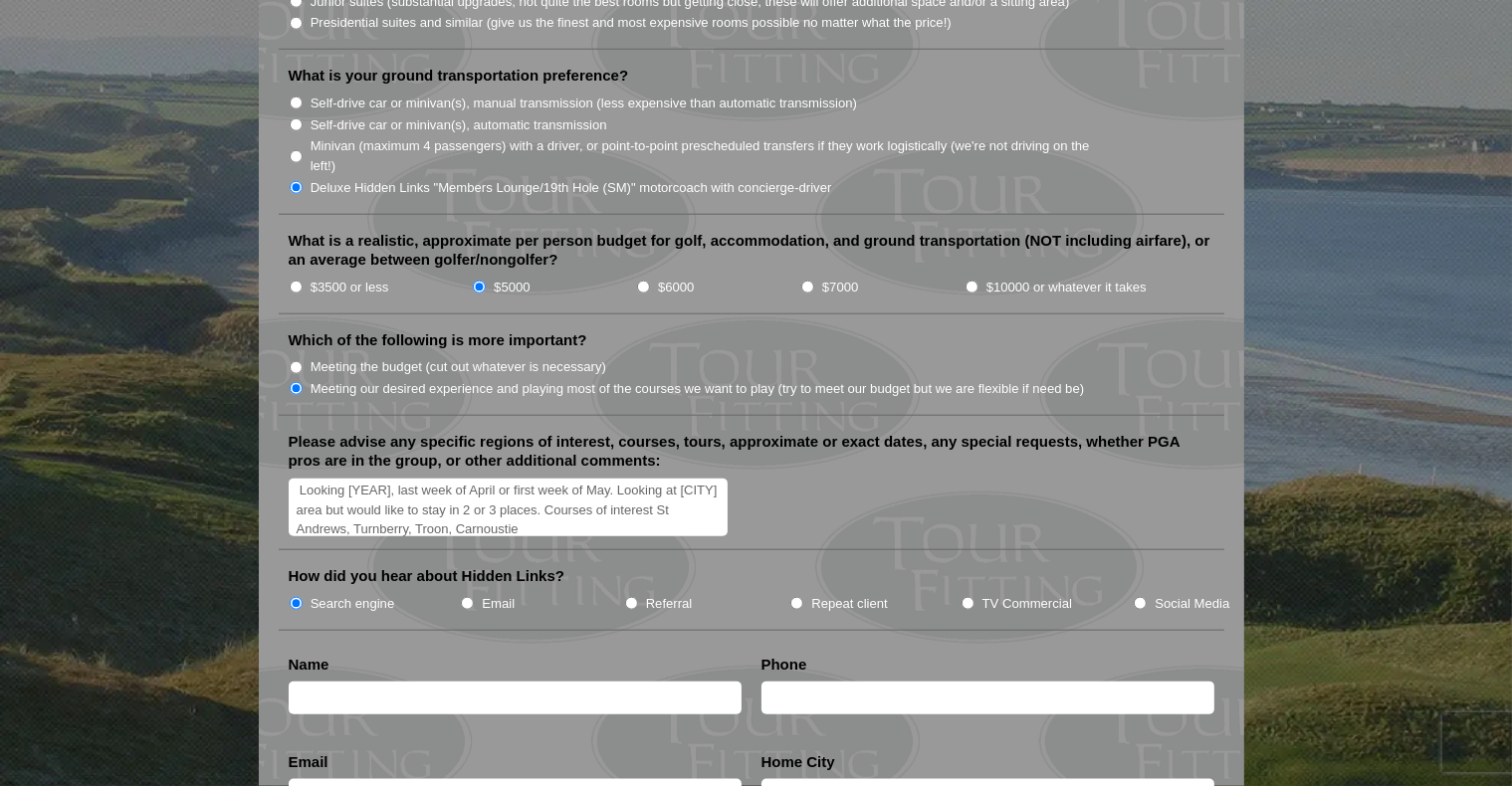 click at bounding box center (515, 697) 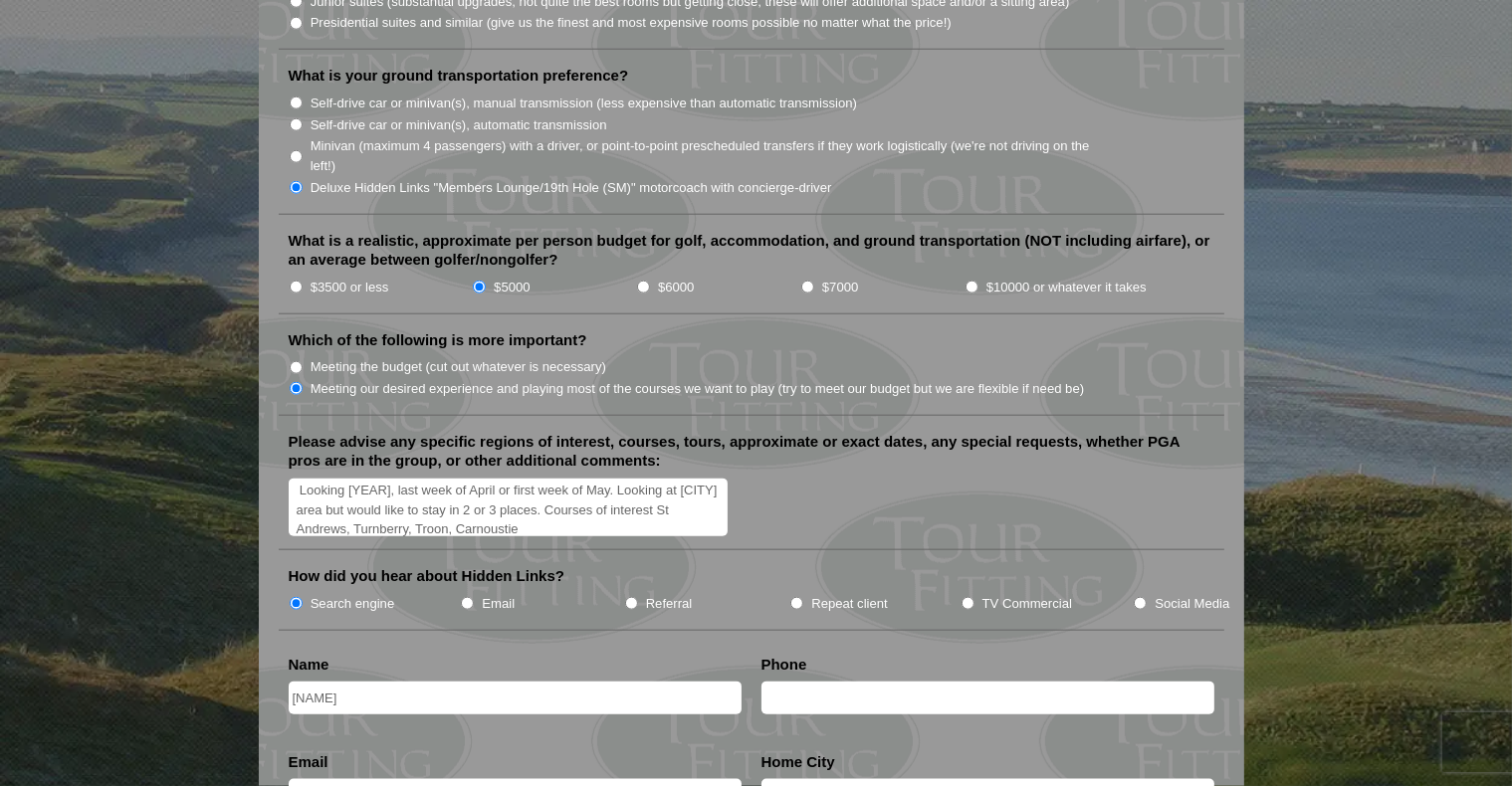 type on "Mike" 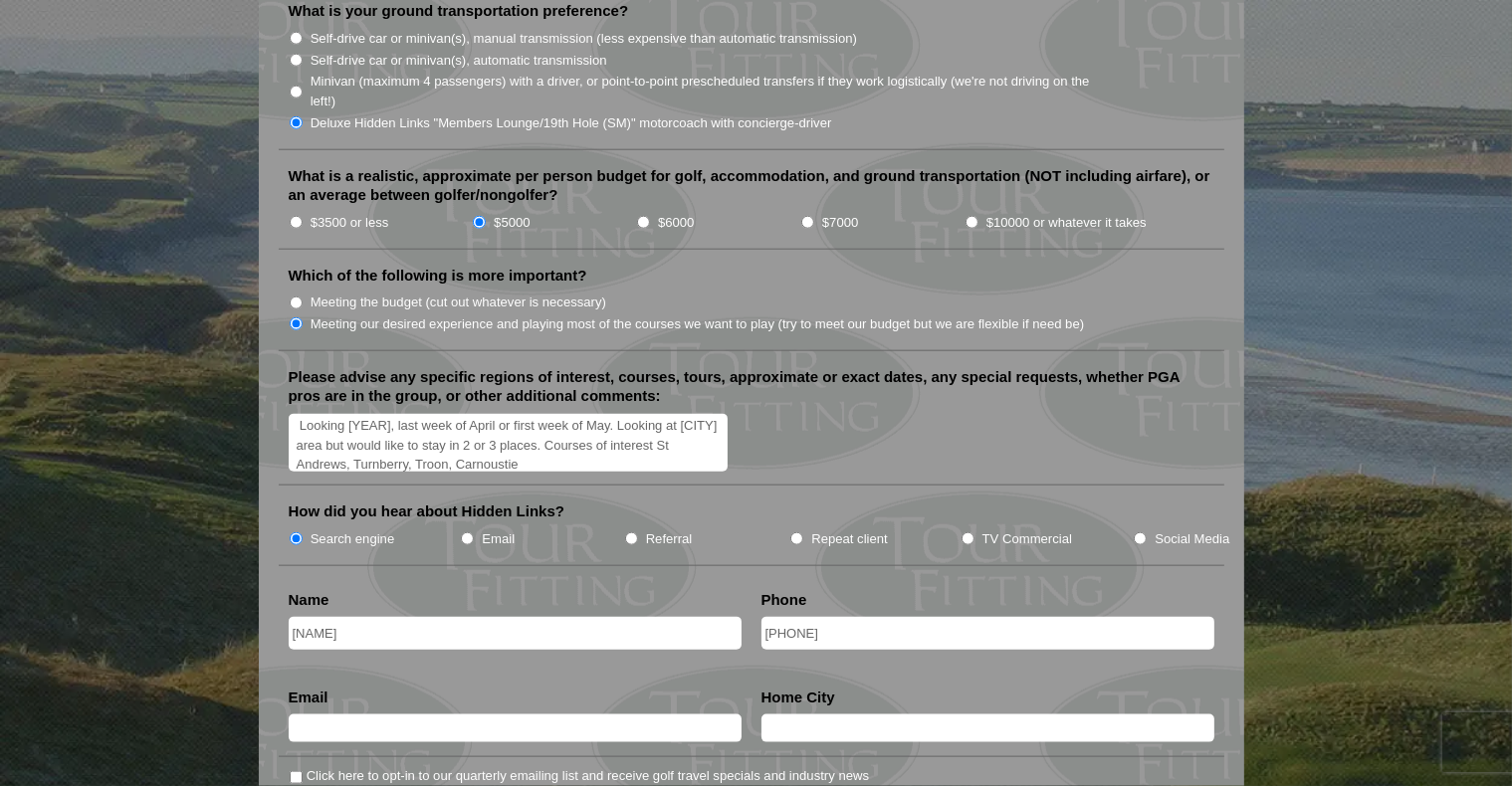 scroll, scrollTop: 2189, scrollLeft: 0, axis: vertical 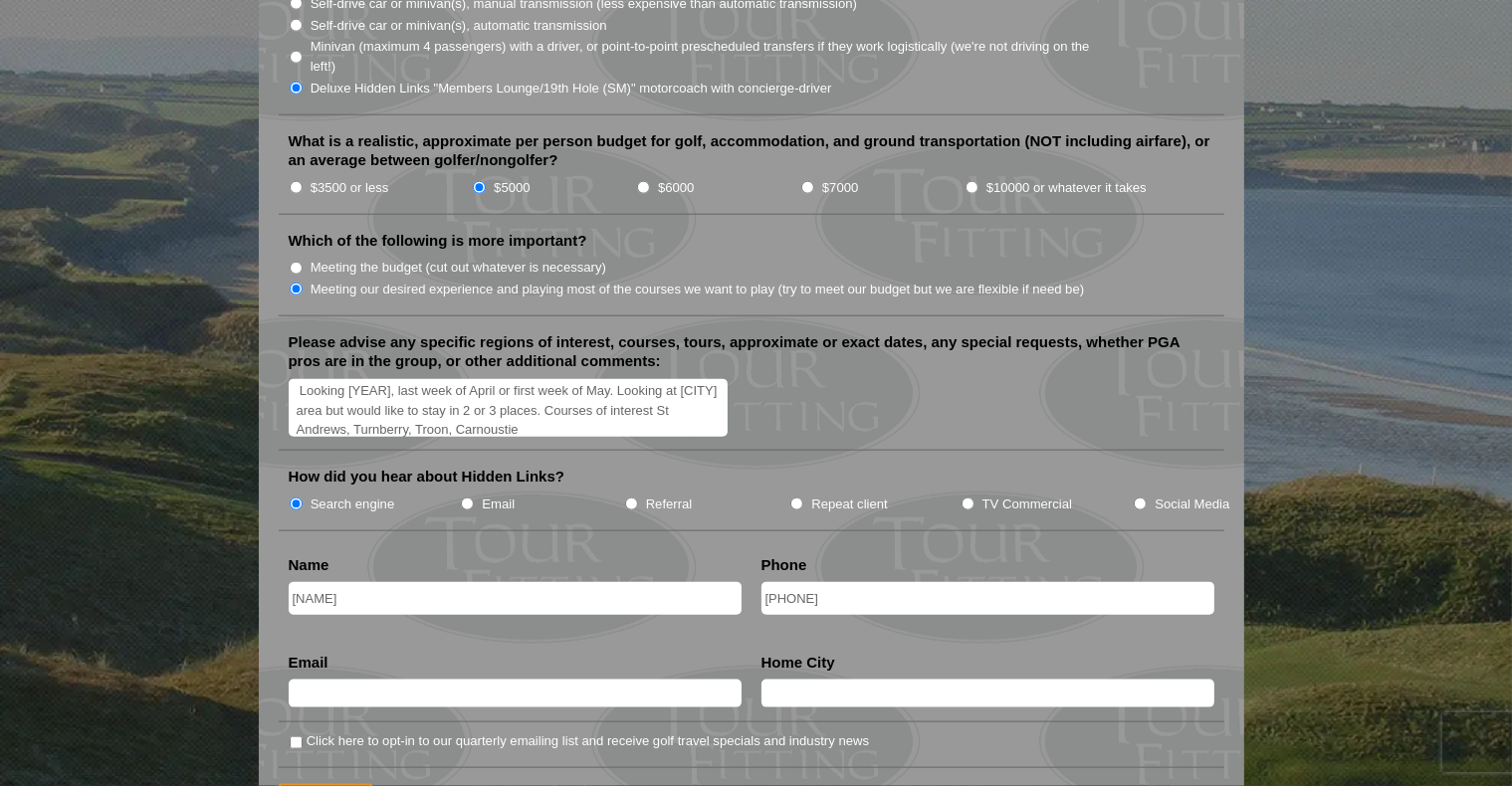type on "952-451-4559" 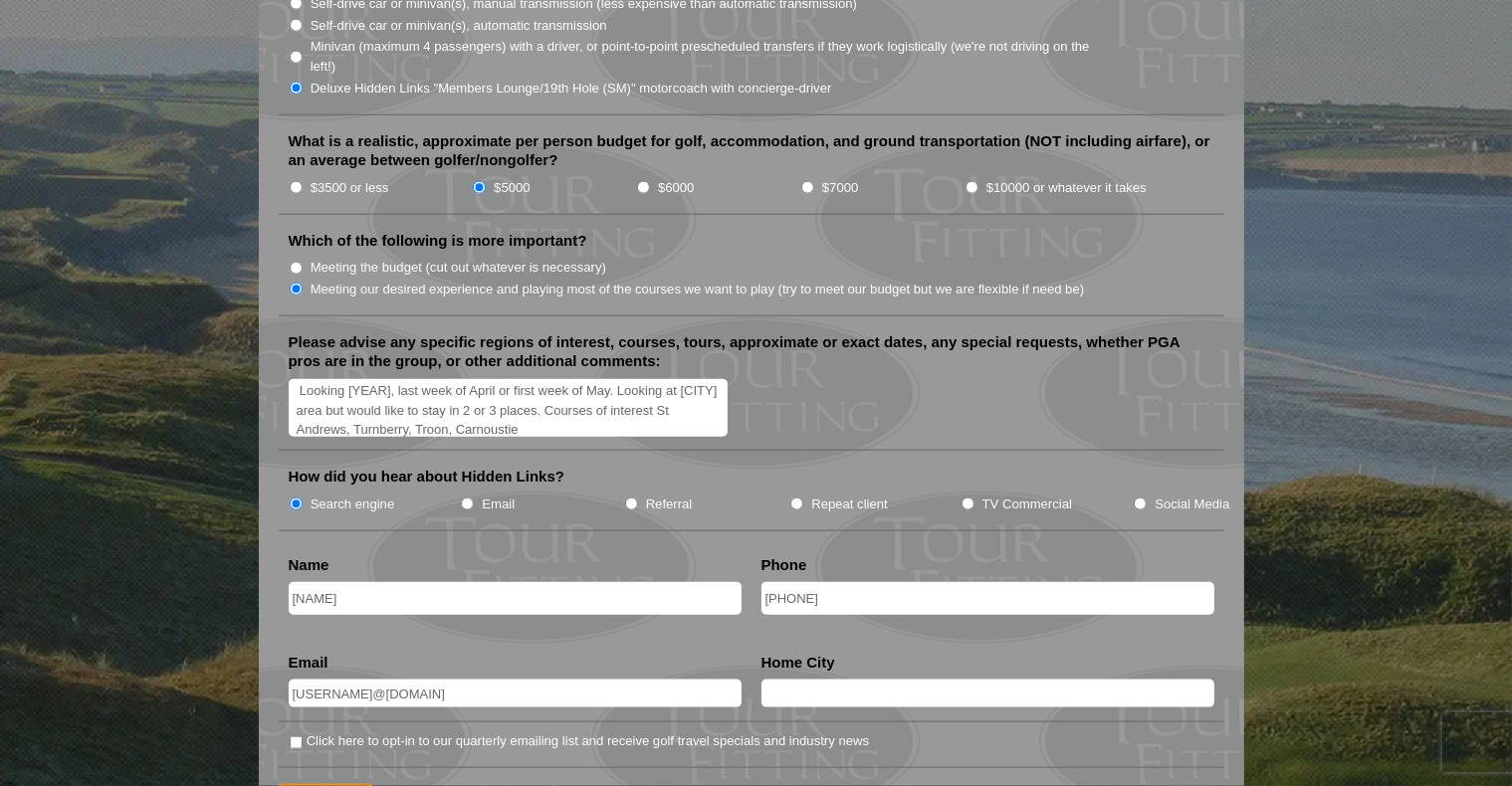type on "jmichael.betty@gmail.com" 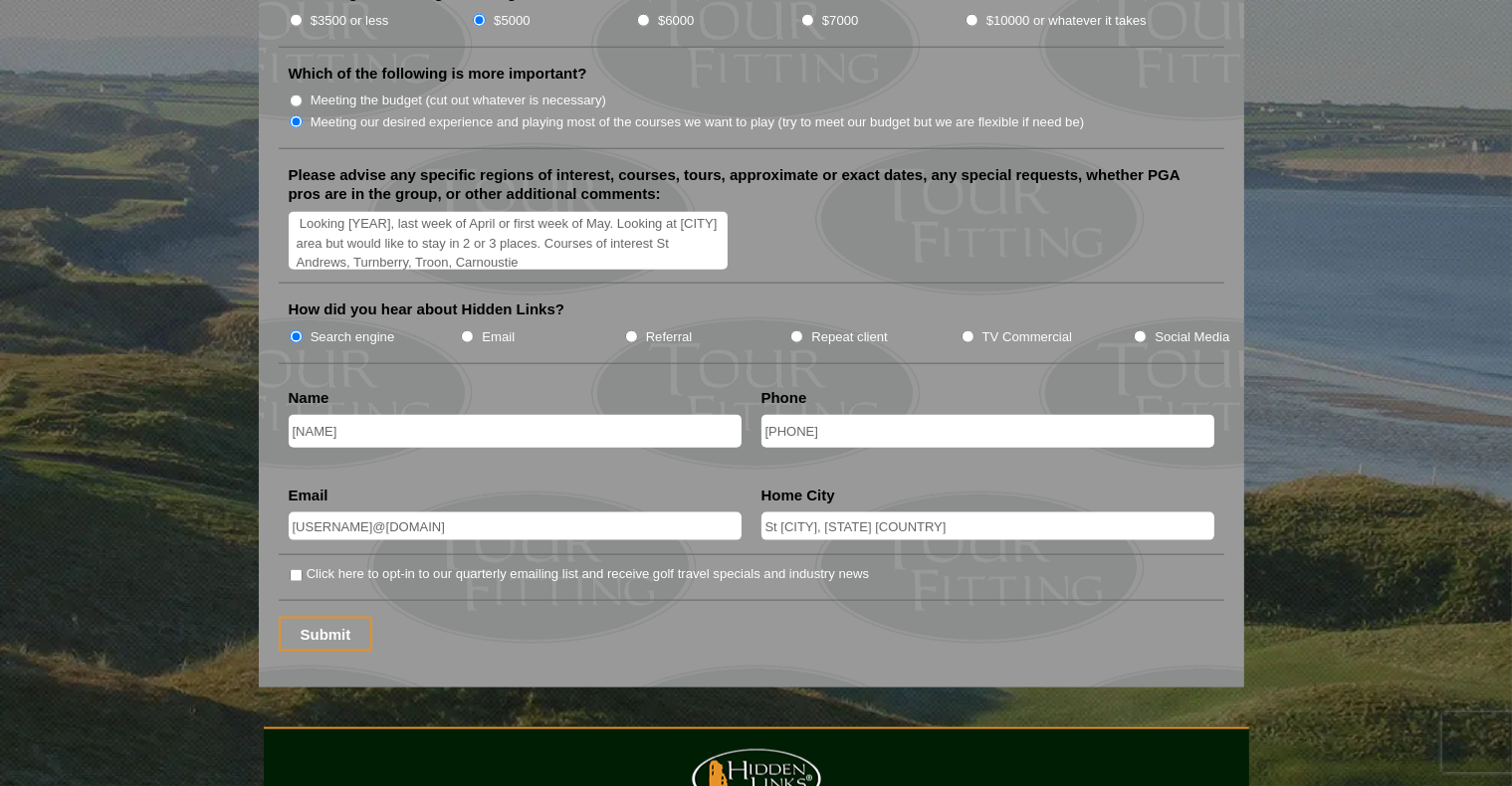 scroll, scrollTop: 2388, scrollLeft: 0, axis: vertical 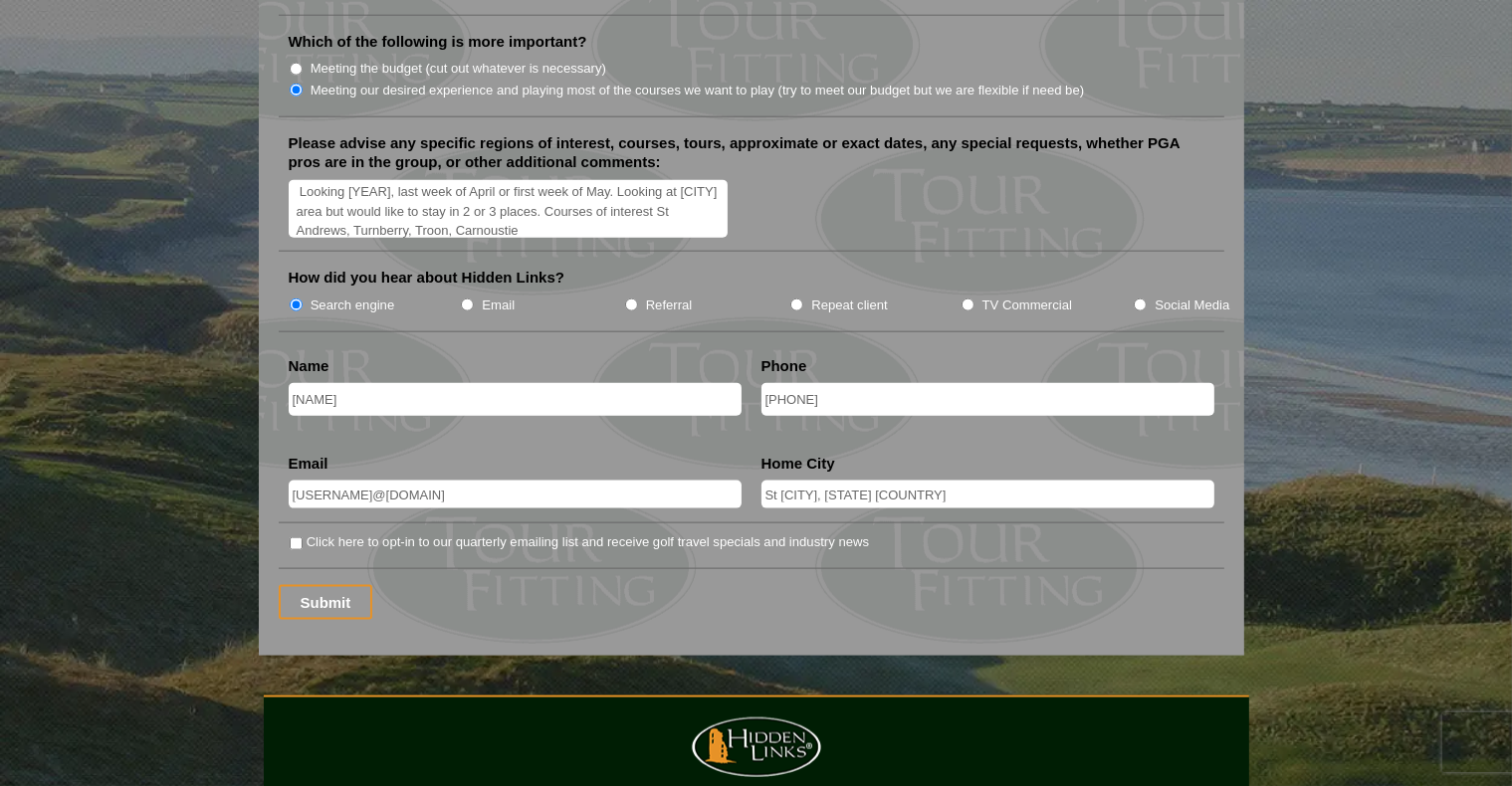type on "St Paul, MN USA" 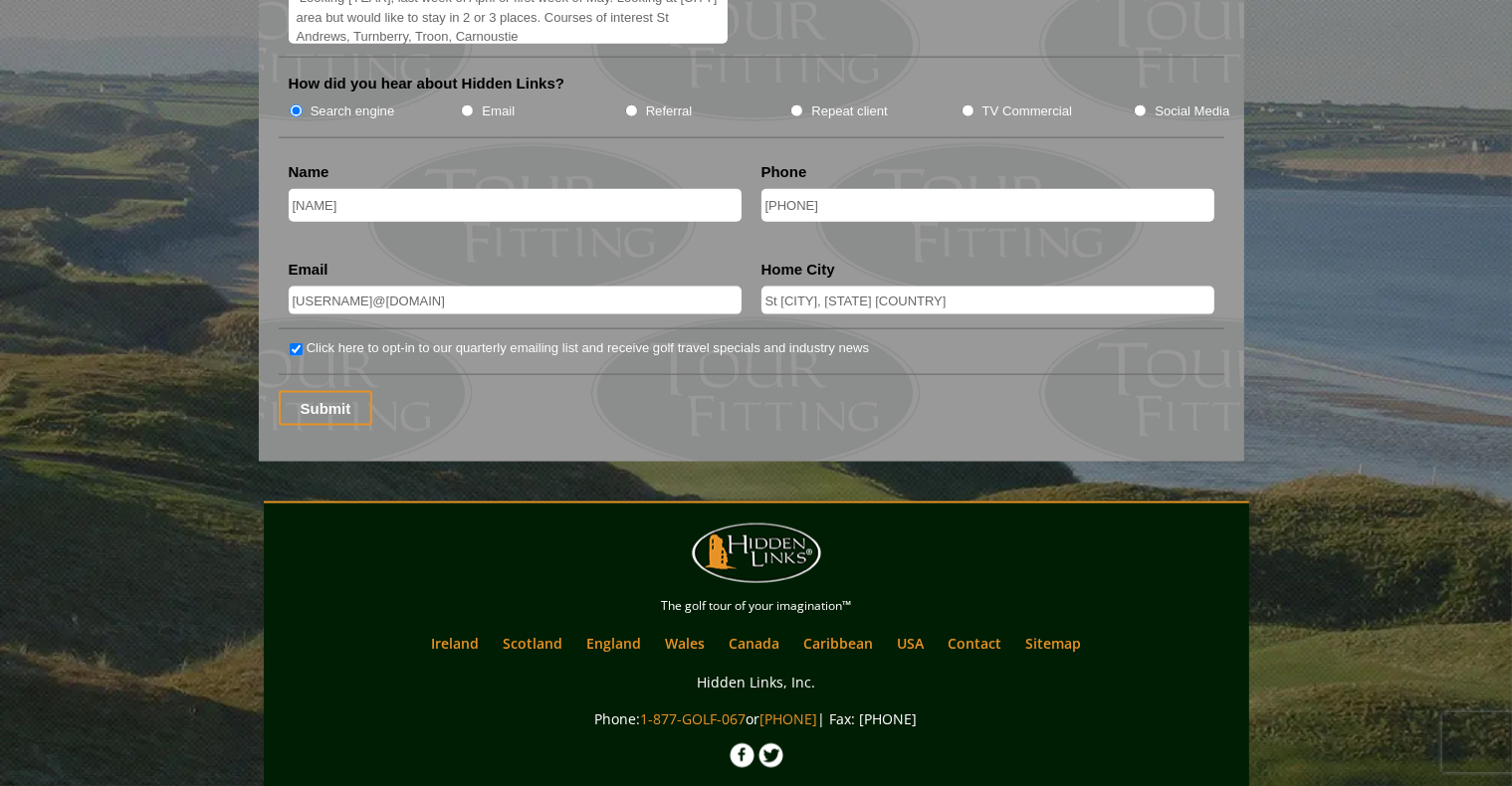 scroll, scrollTop: 2587, scrollLeft: 0, axis: vertical 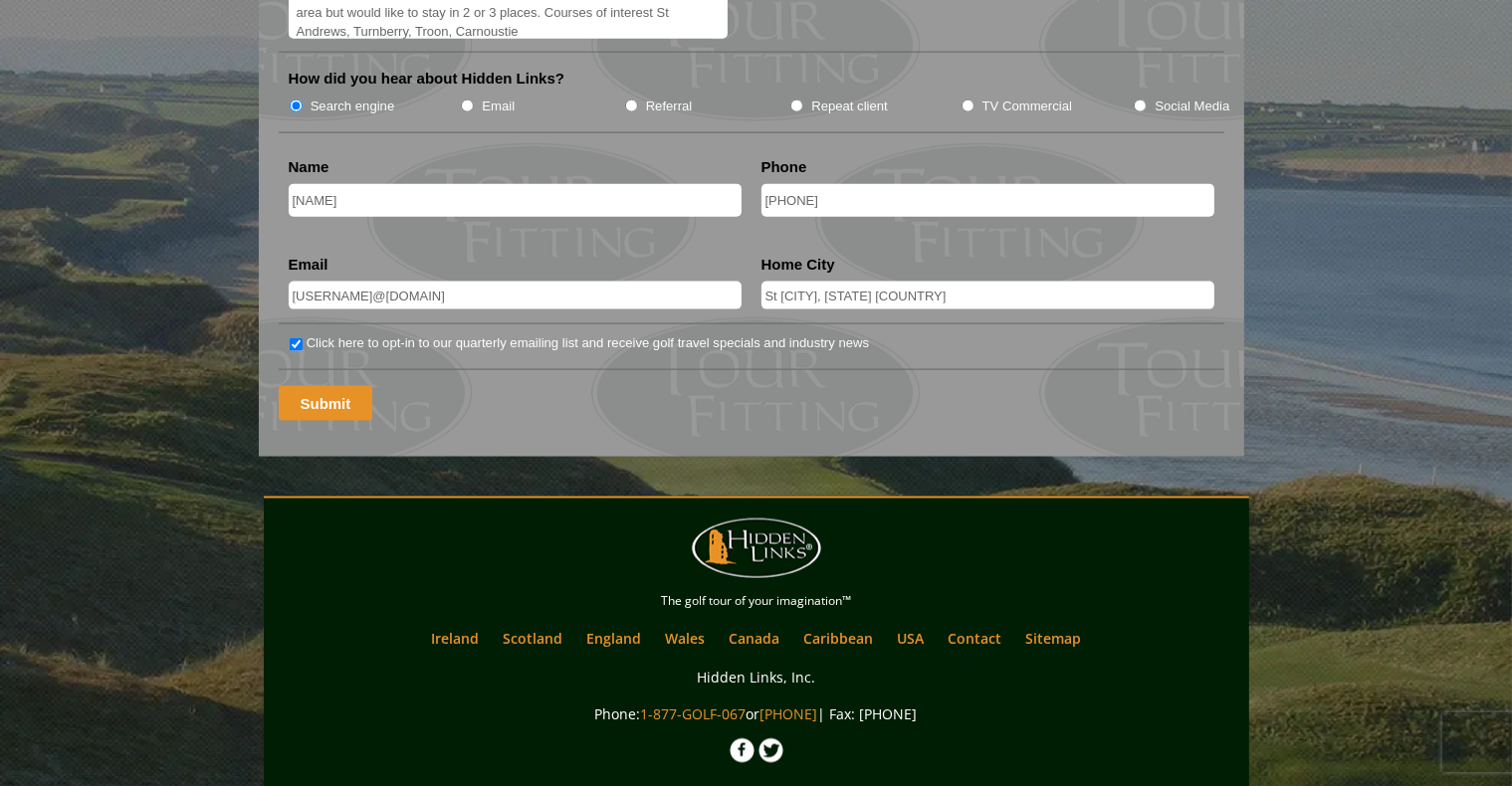 click on "Submit" at bounding box center (325, 403) 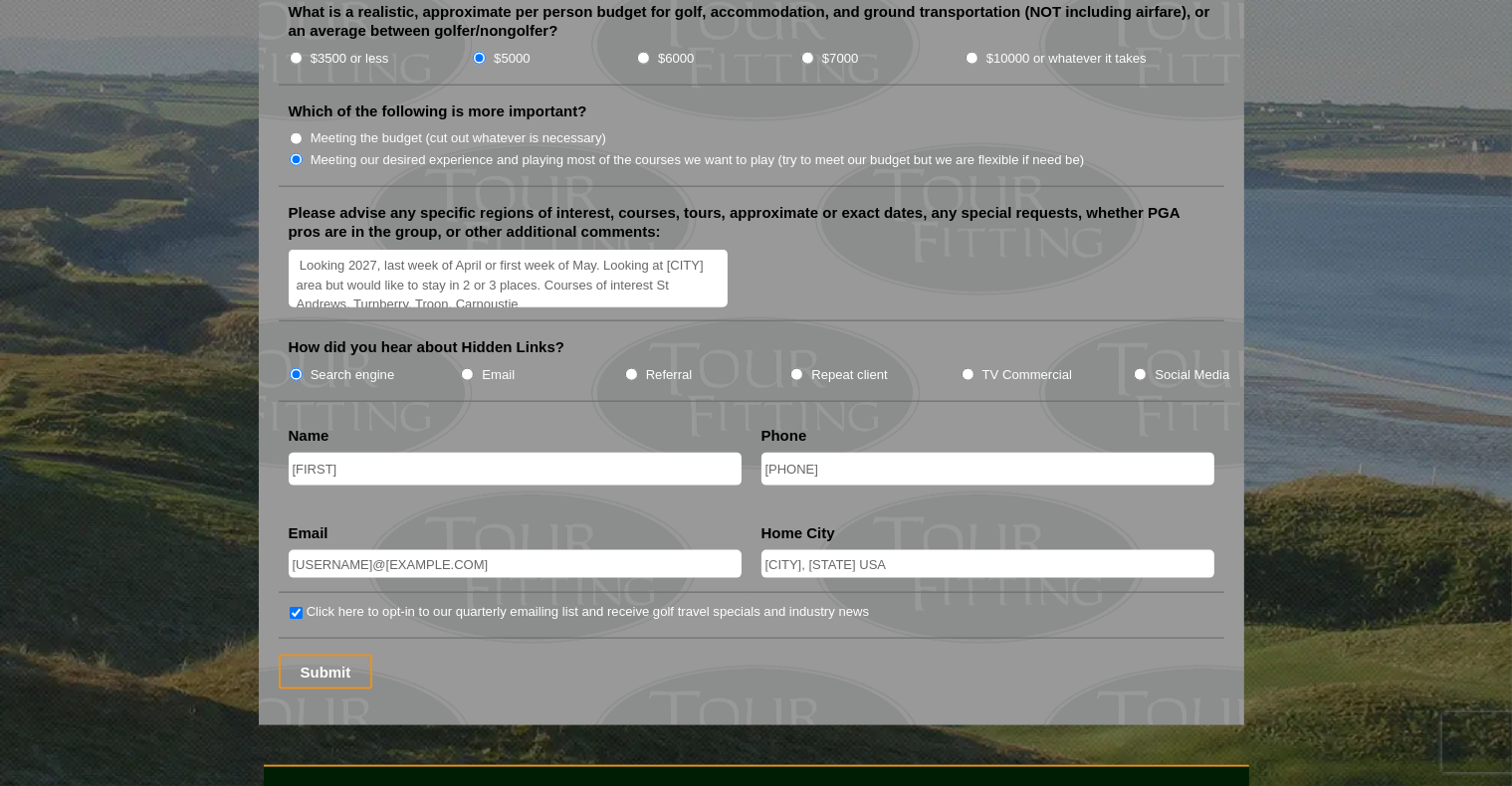 scroll, scrollTop: 2388, scrollLeft: 0, axis: vertical 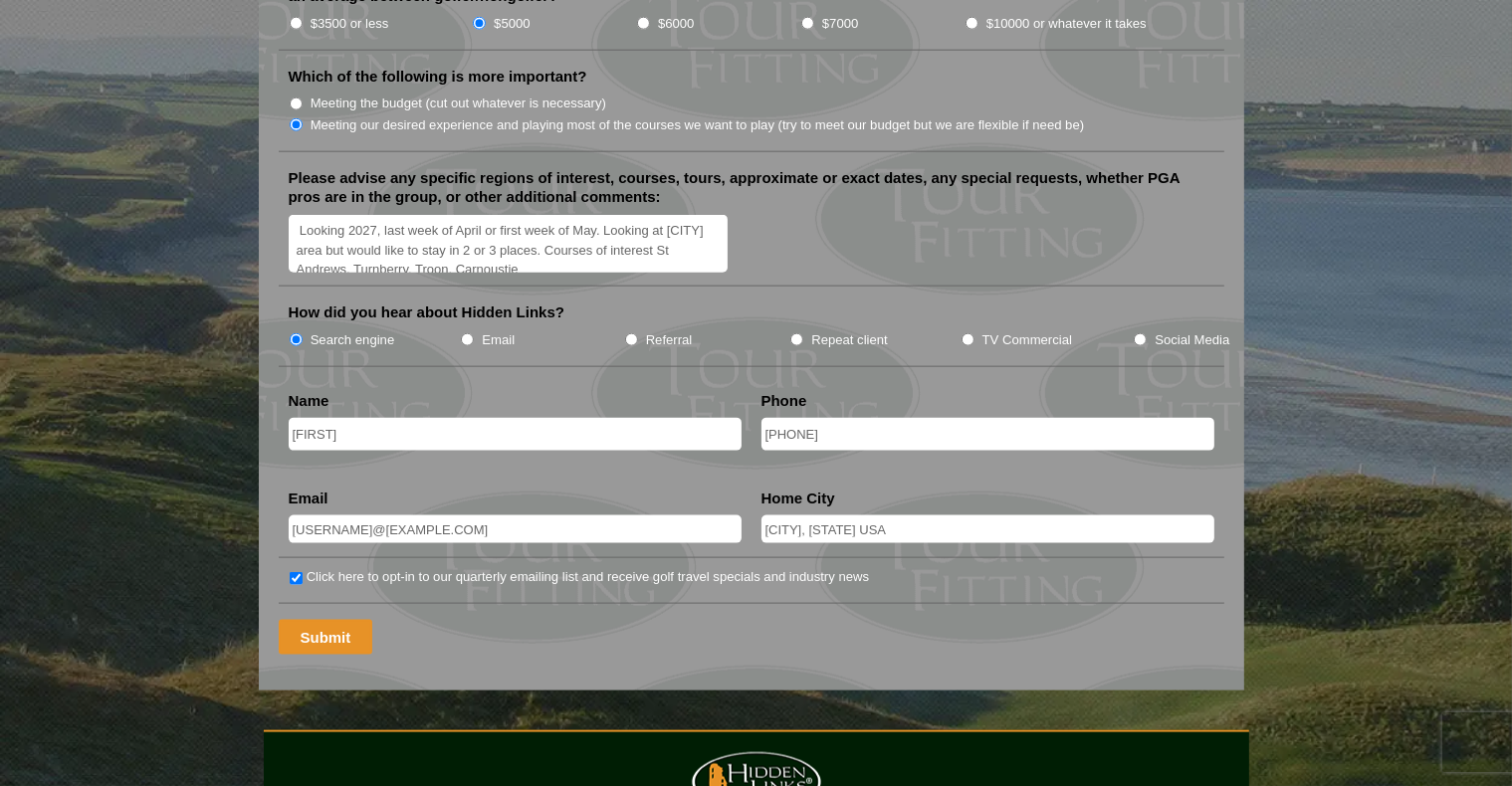 click on "Submit" at bounding box center (325, 637) 